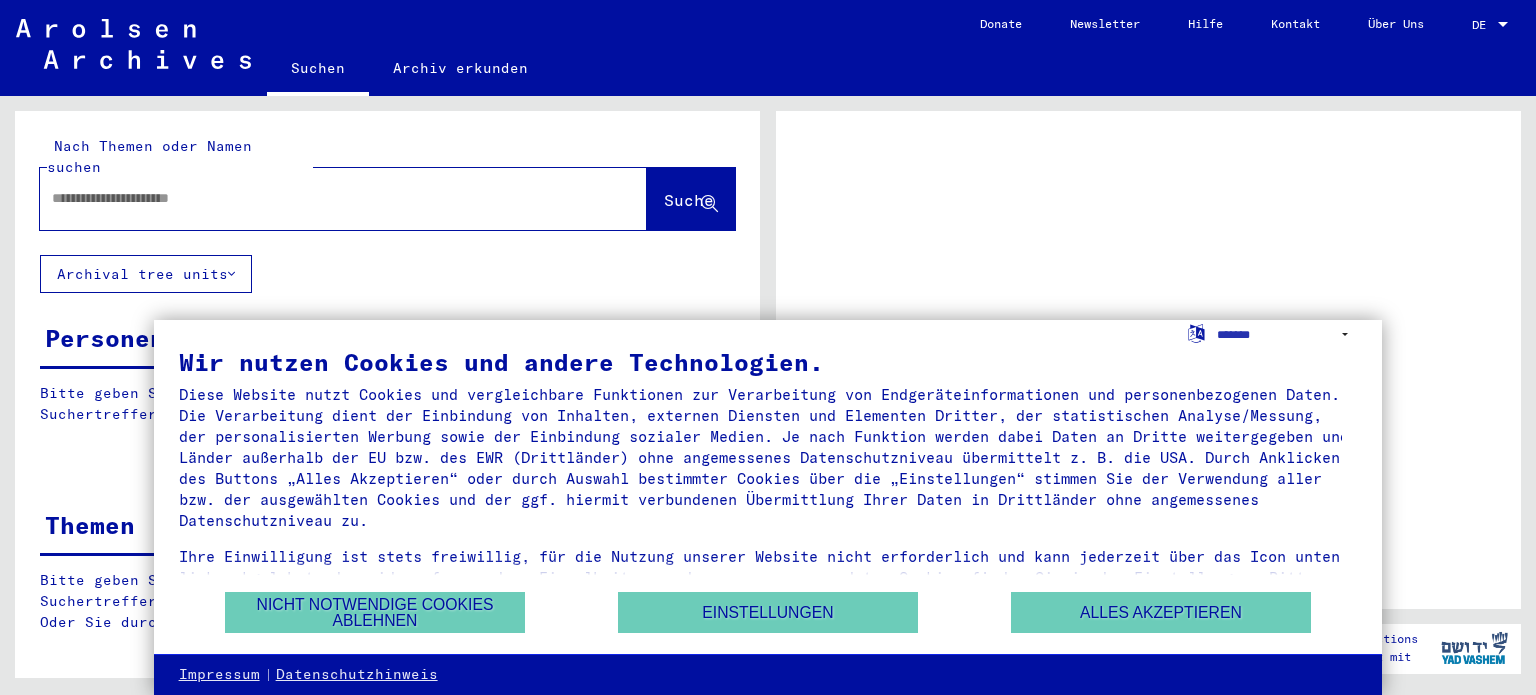 scroll, scrollTop: 0, scrollLeft: 0, axis: both 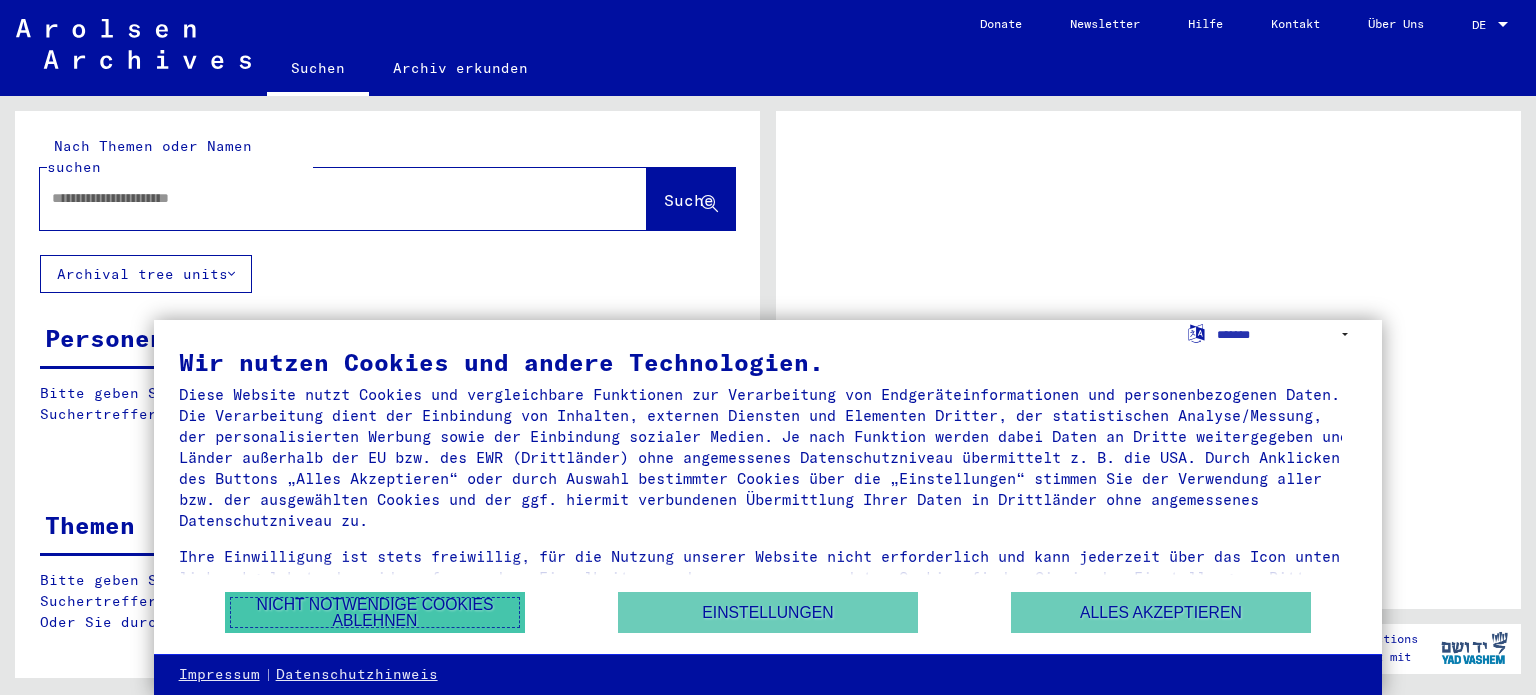 click on "Nicht notwendige Cookies ablehnen" at bounding box center (375, 612) 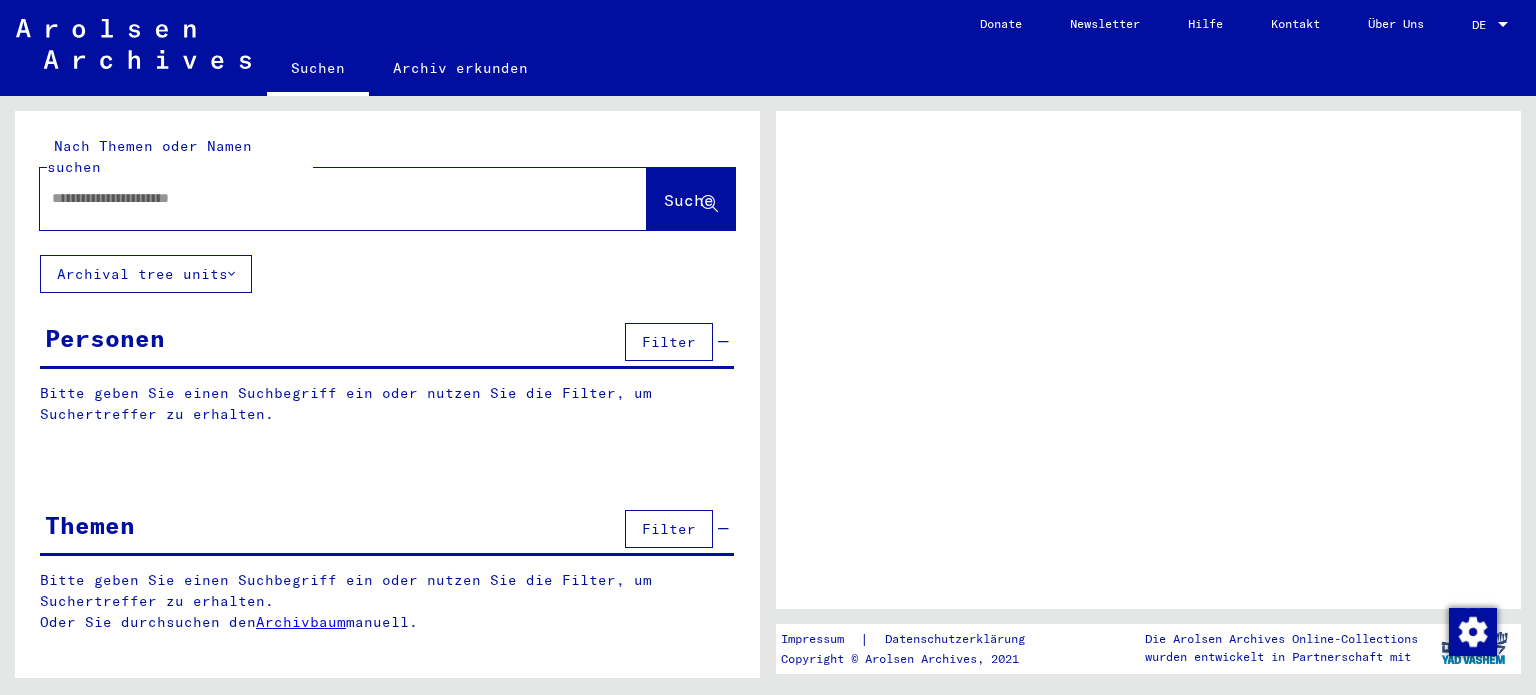 click at bounding box center [325, 198] 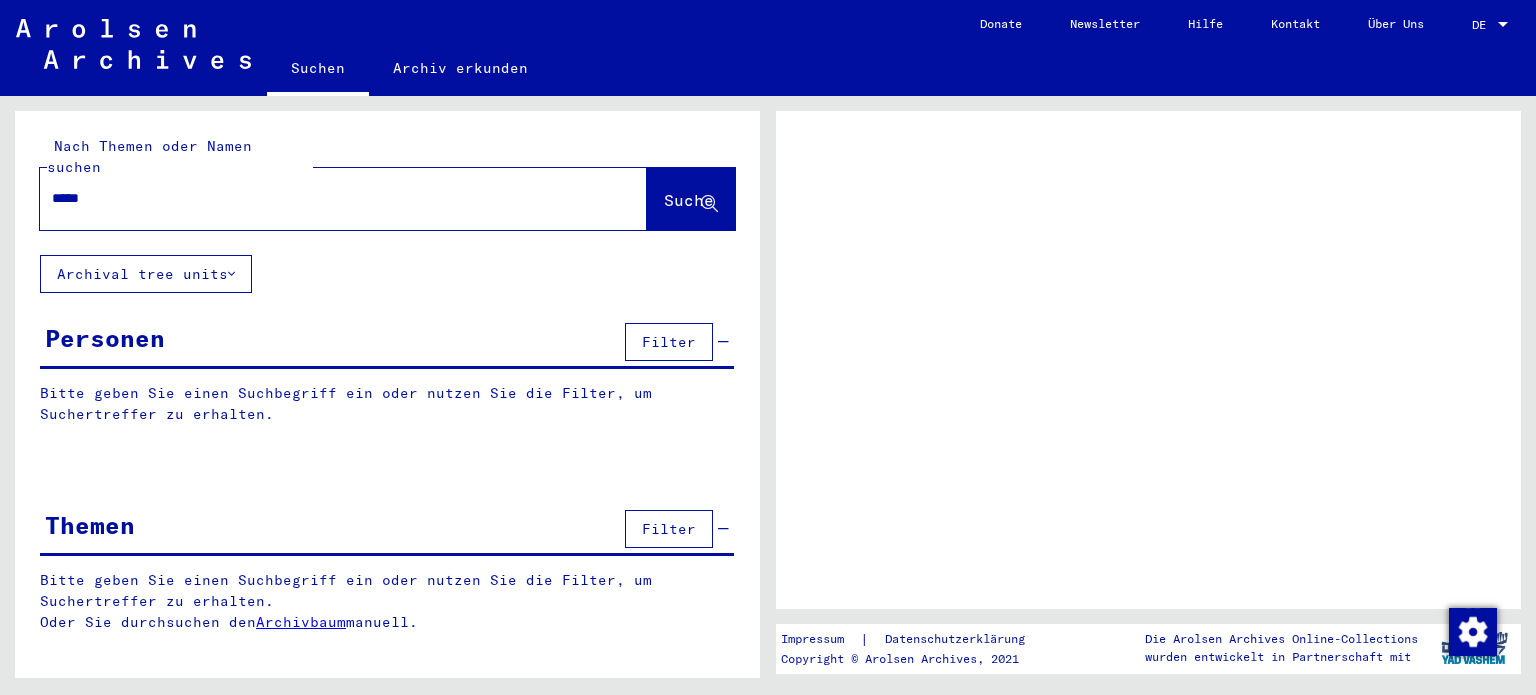 type on "******" 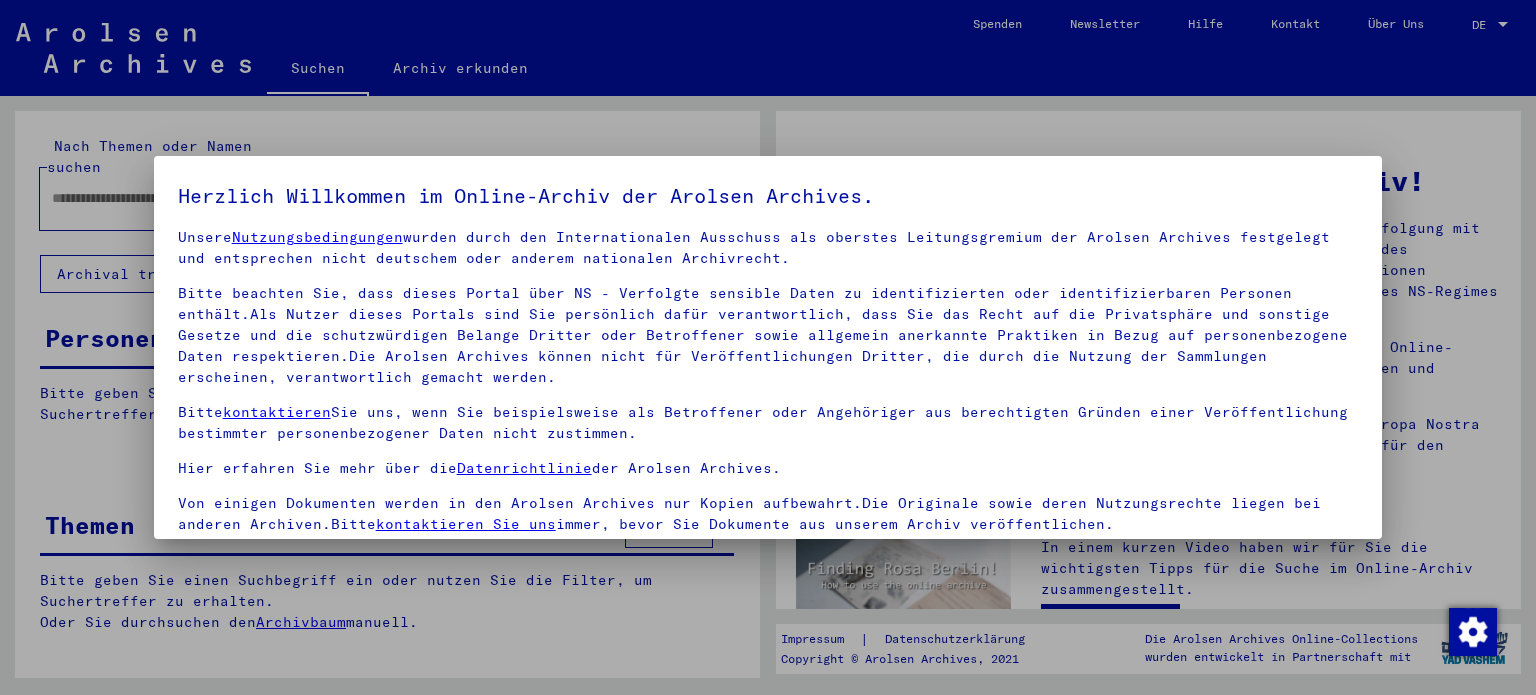 scroll, scrollTop: 28, scrollLeft: 0, axis: vertical 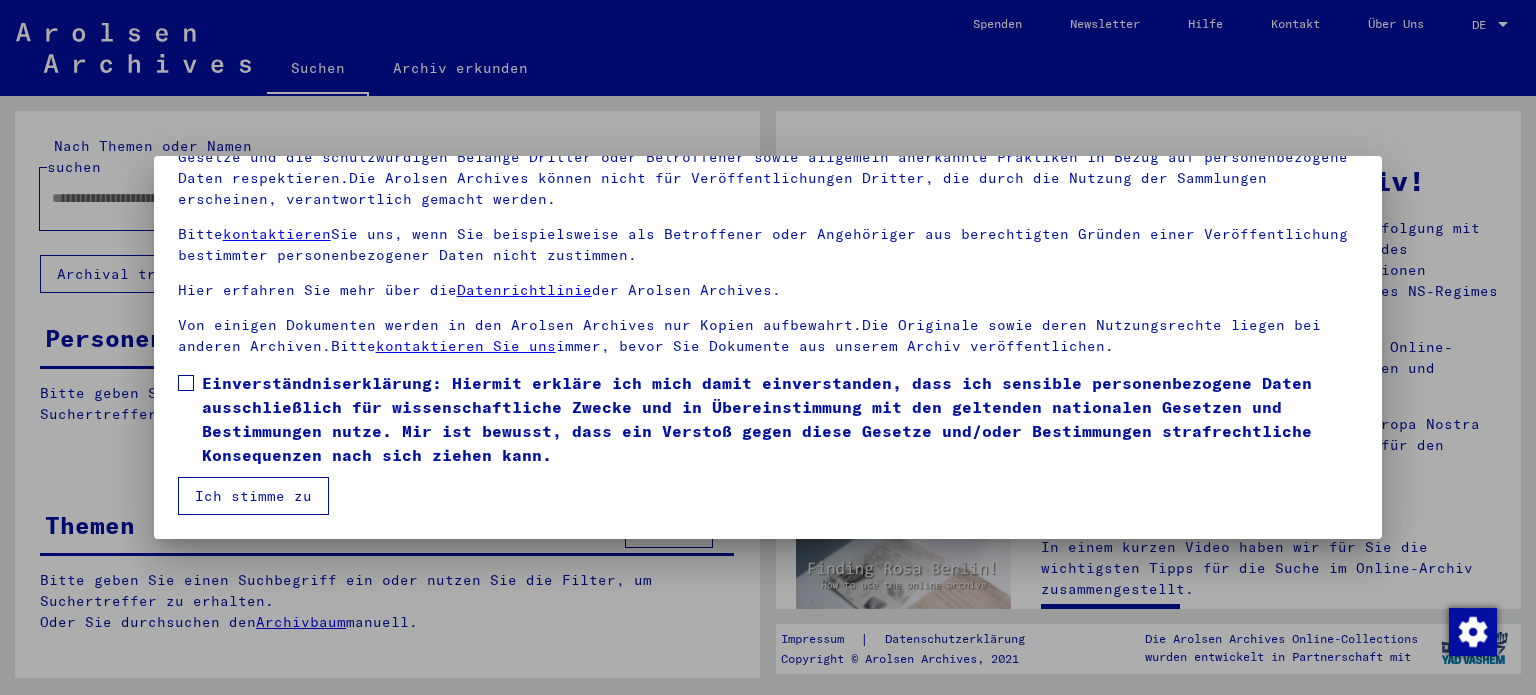 click on "Einverständniserklärung: Hiermit erkläre ich mich damit einverstanden, dass ich sensible personenbezogene Daten ausschließlich für wissenschaftliche Zwecke und in Übereinstimmung mit den geltenden nationalen Gesetzen und Bestimmungen nutze. Mir ist bewusst, dass ein Verstoß gegen diese Gesetze und/oder Bestimmungen strafrechtliche Konsequenzen nach sich ziehen kann." at bounding box center (780, 419) 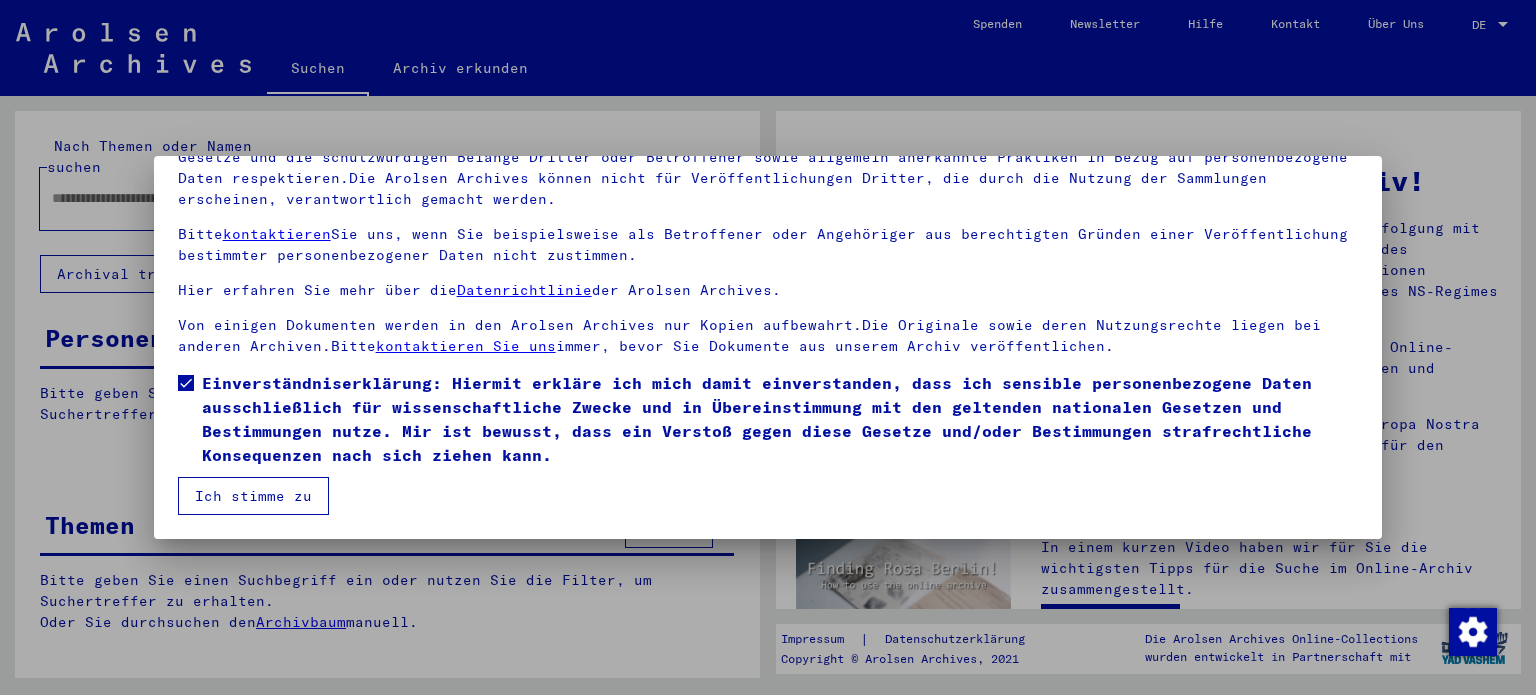 click on "Ich stimme zu" at bounding box center [253, 496] 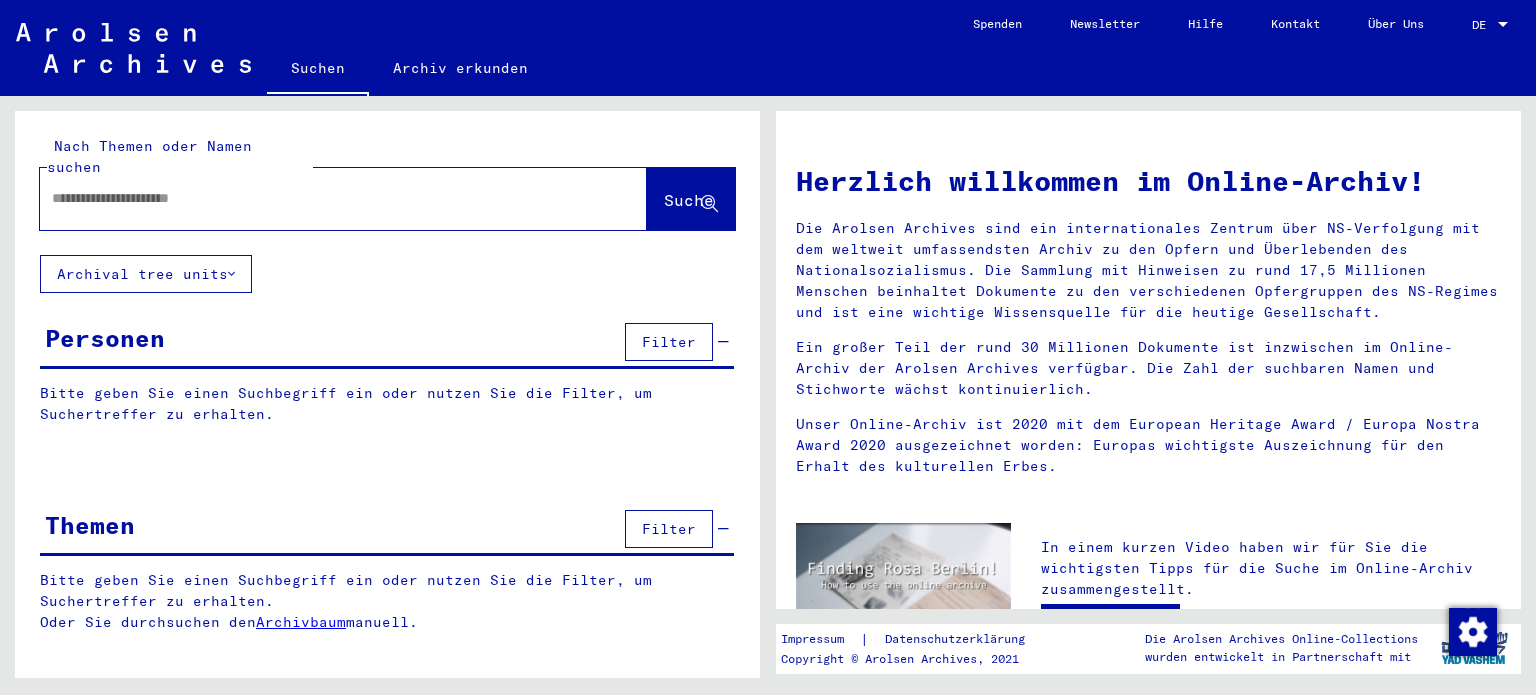 click at bounding box center (319, 198) 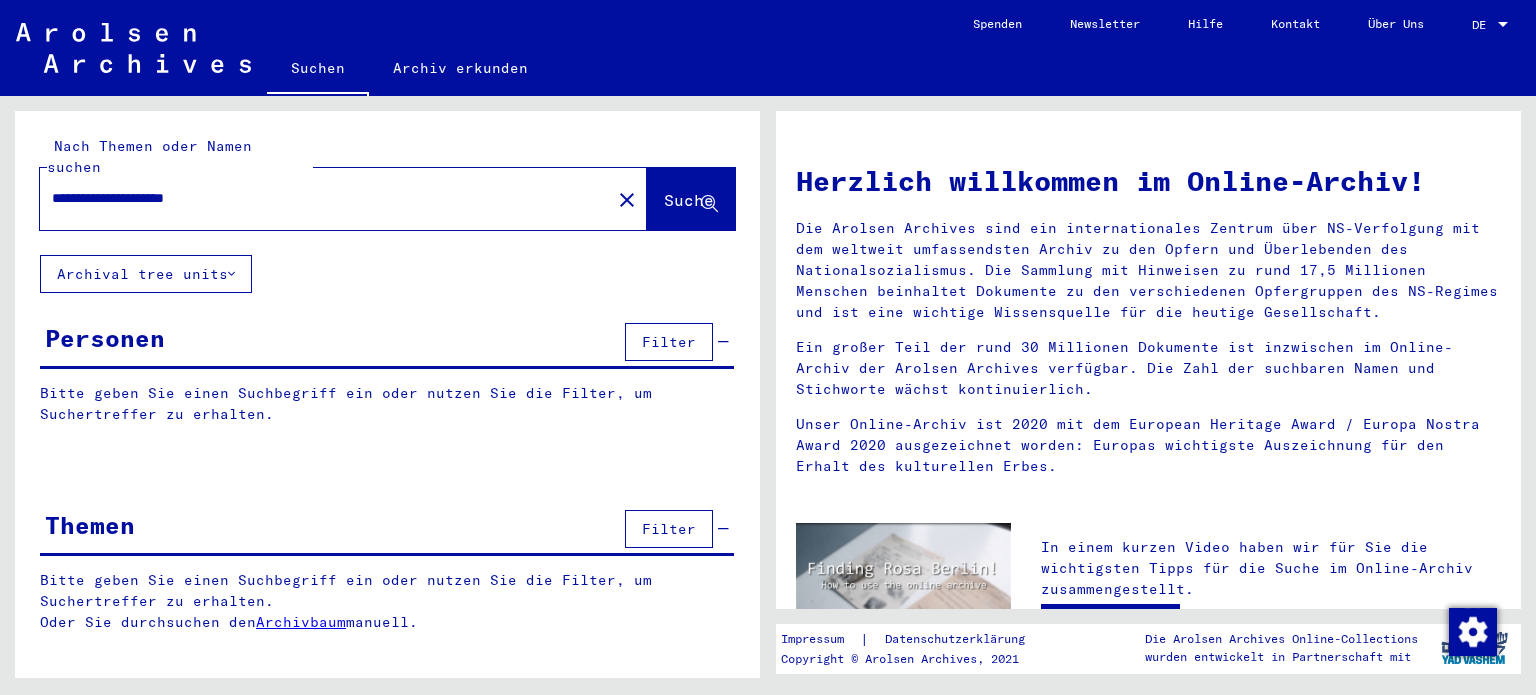 type on "**********" 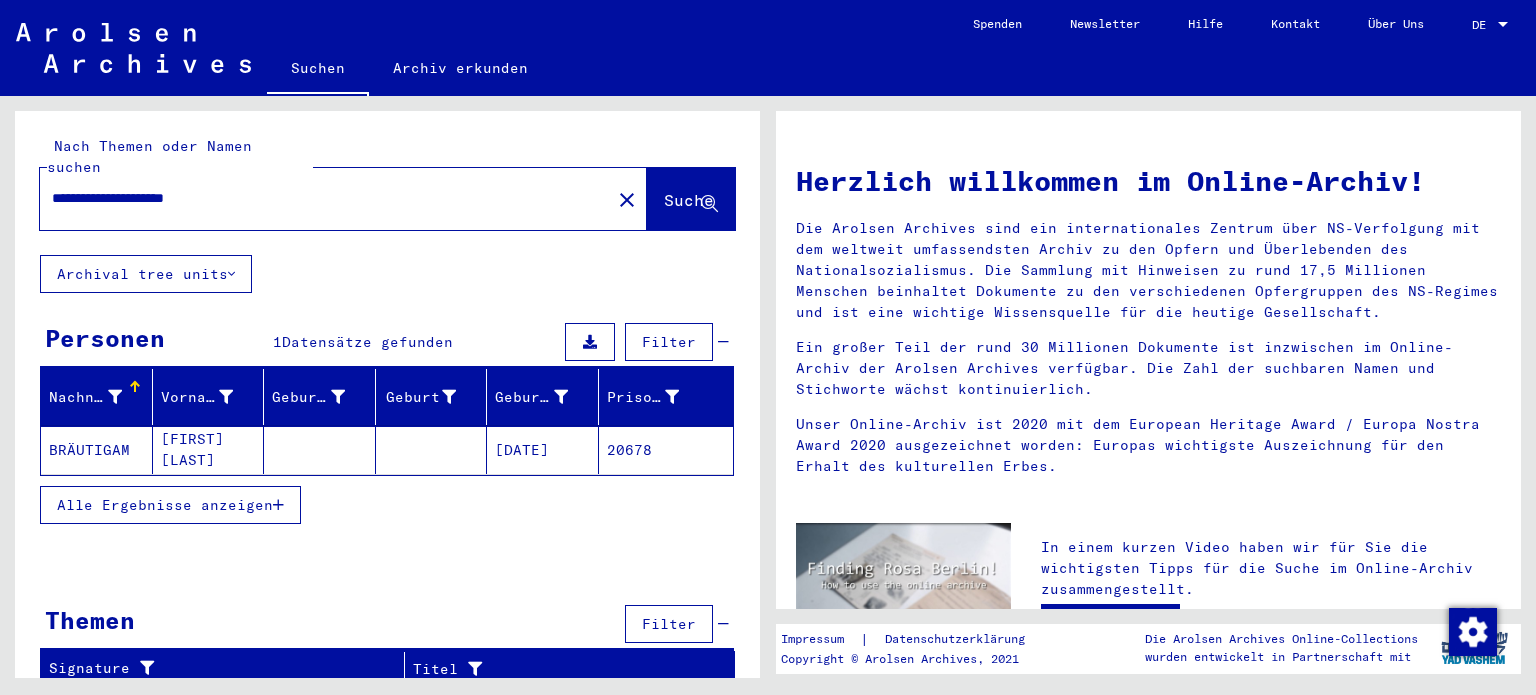 click 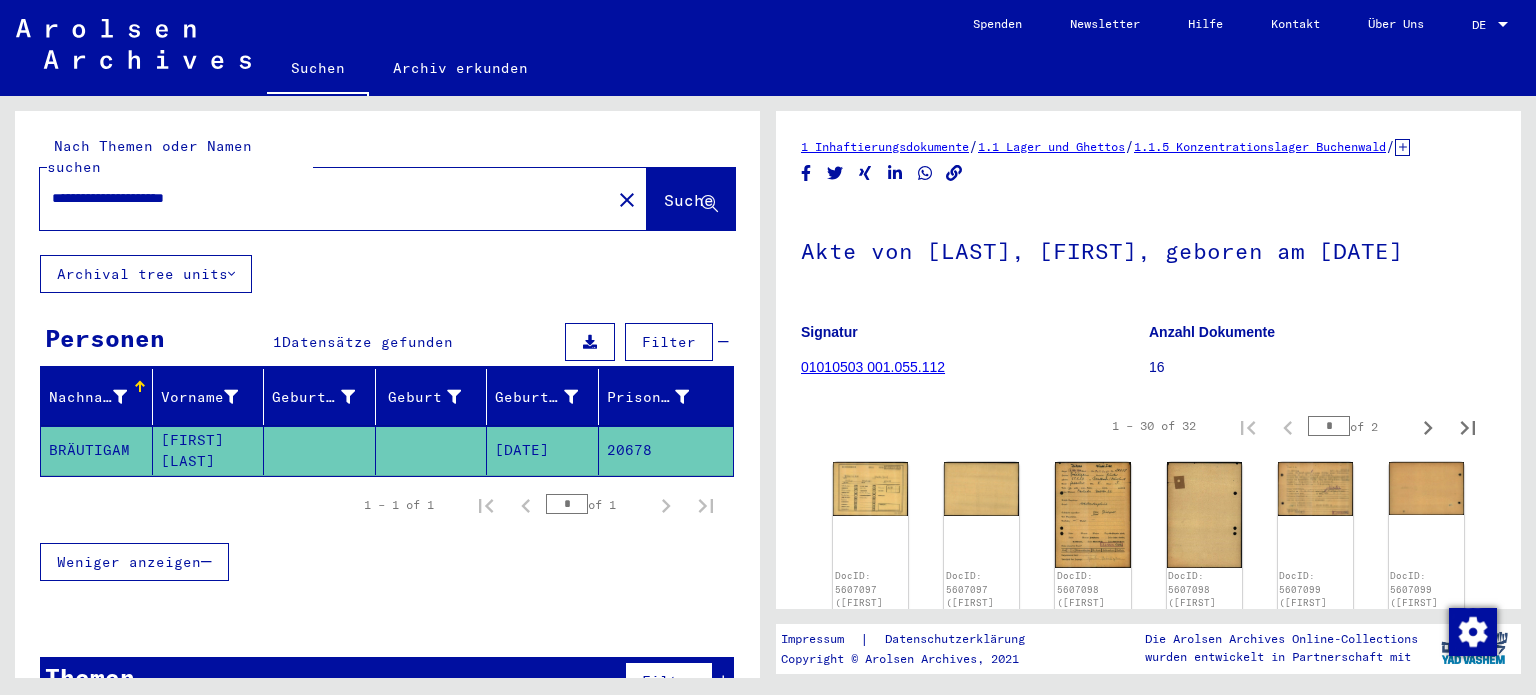 scroll, scrollTop: 200, scrollLeft: 0, axis: vertical 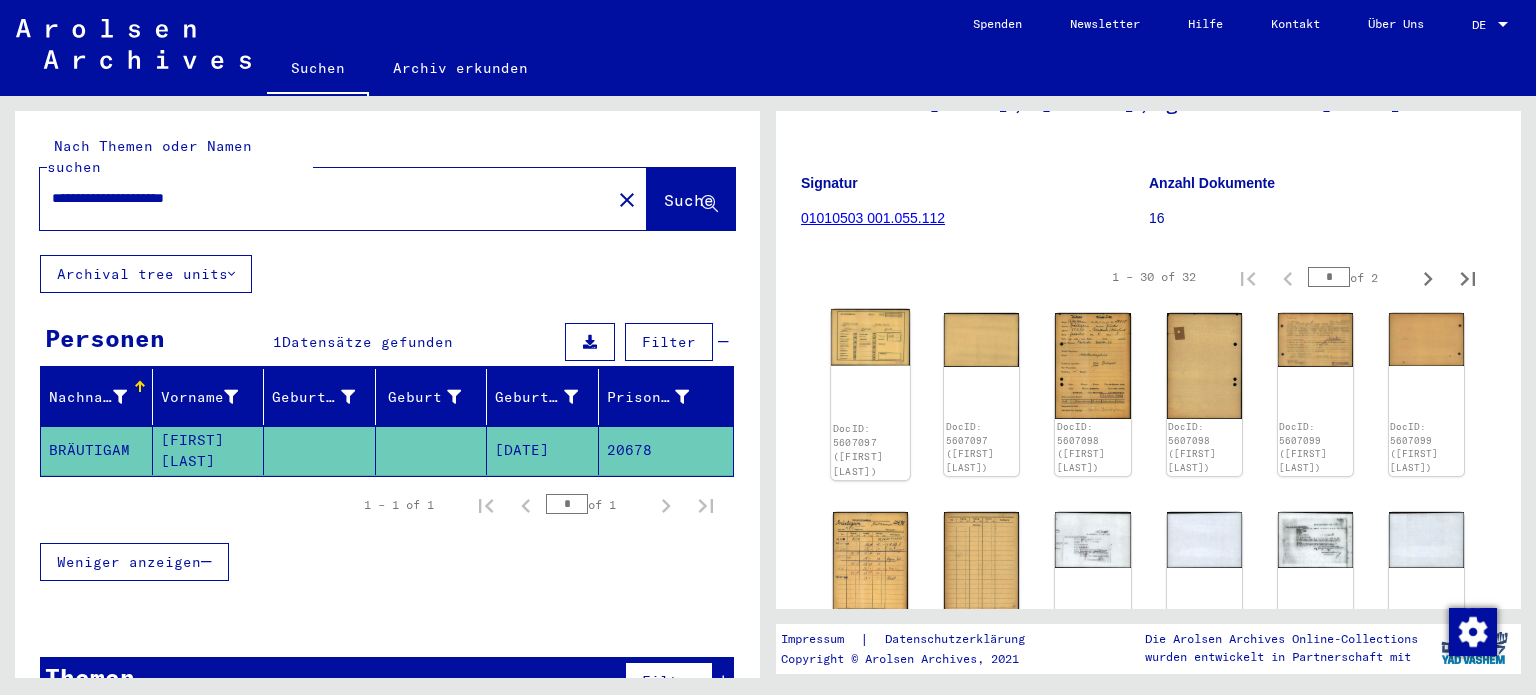 click 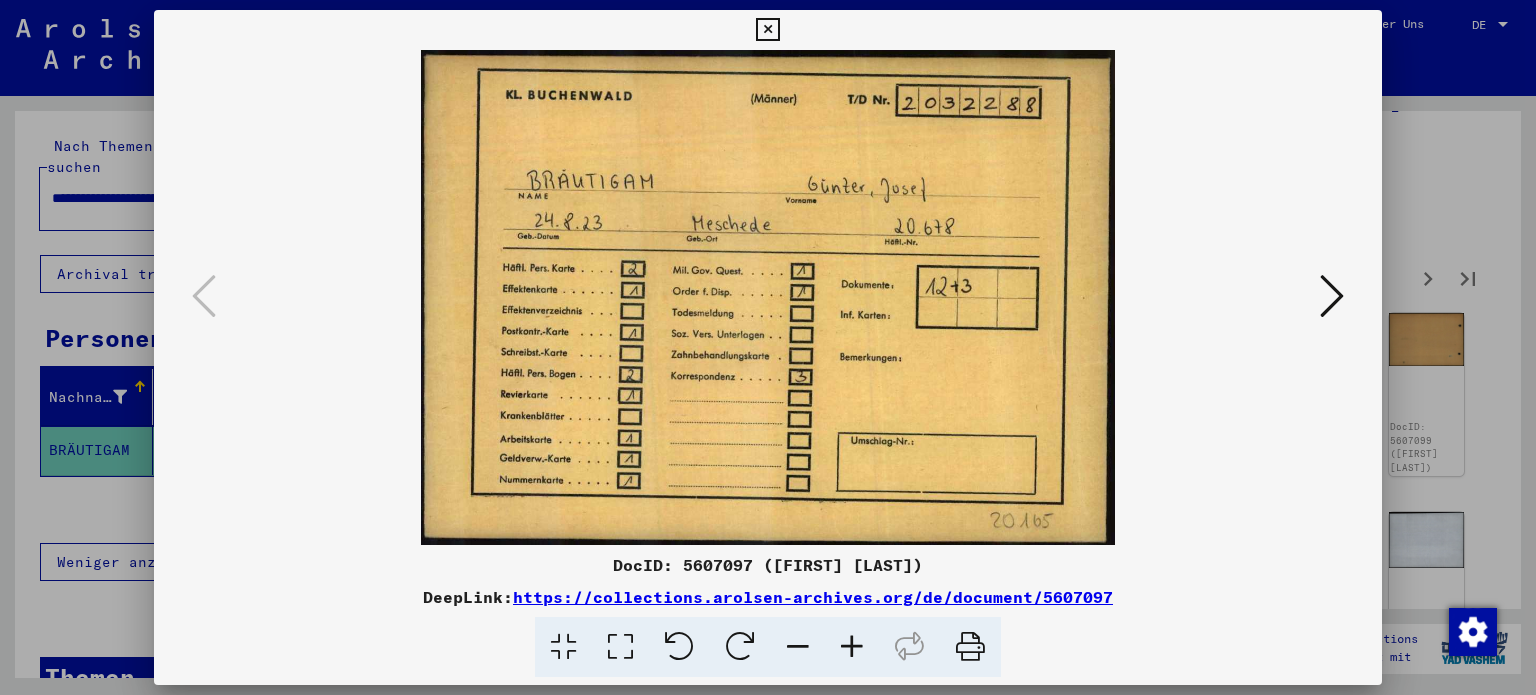 click at bounding box center [1332, 296] 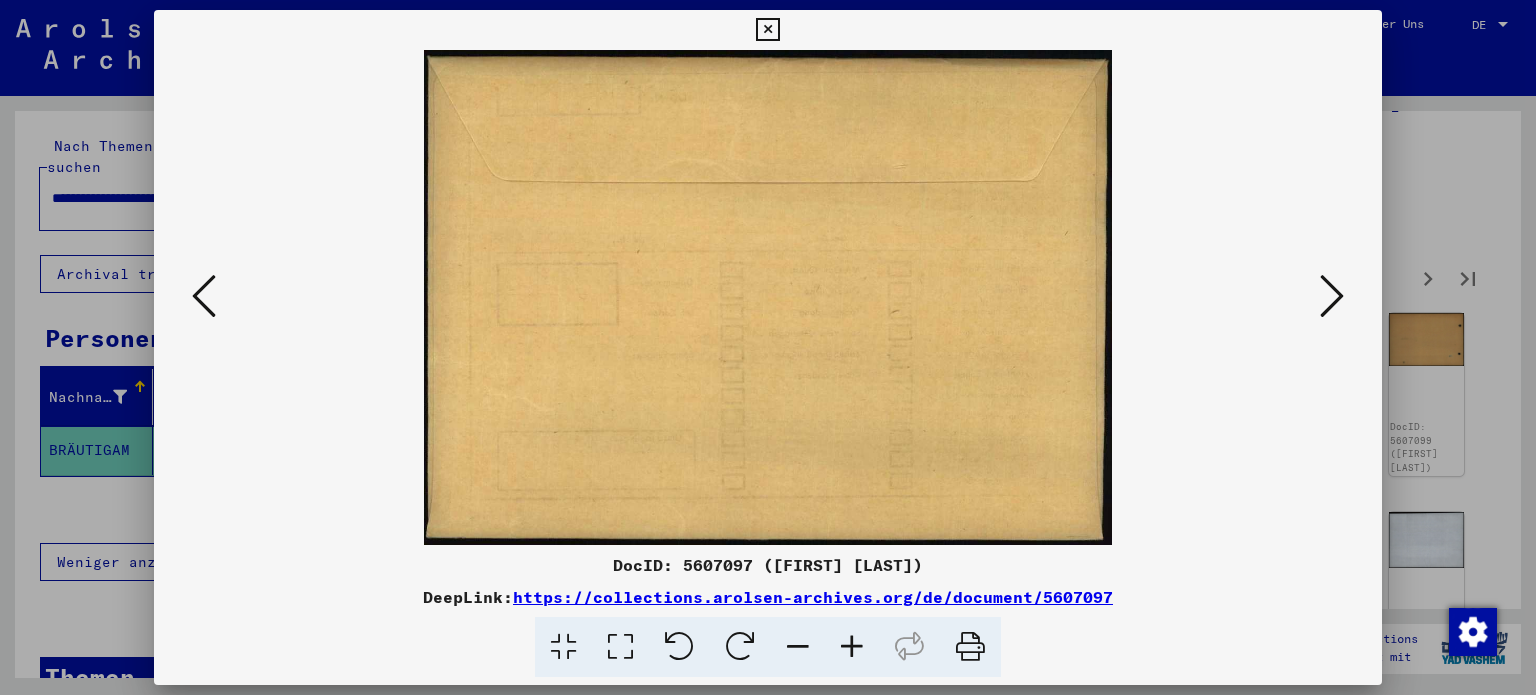 click at bounding box center (1332, 296) 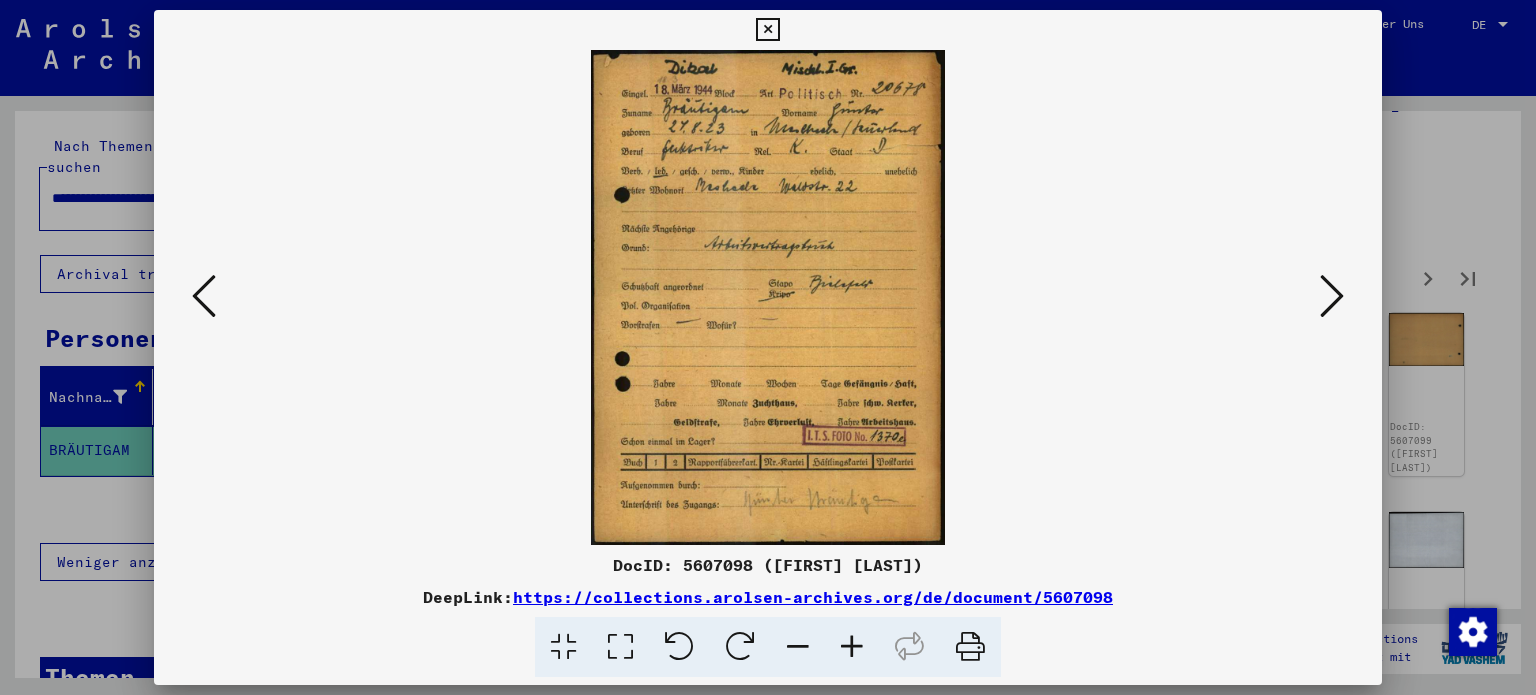 click at bounding box center [768, 297] 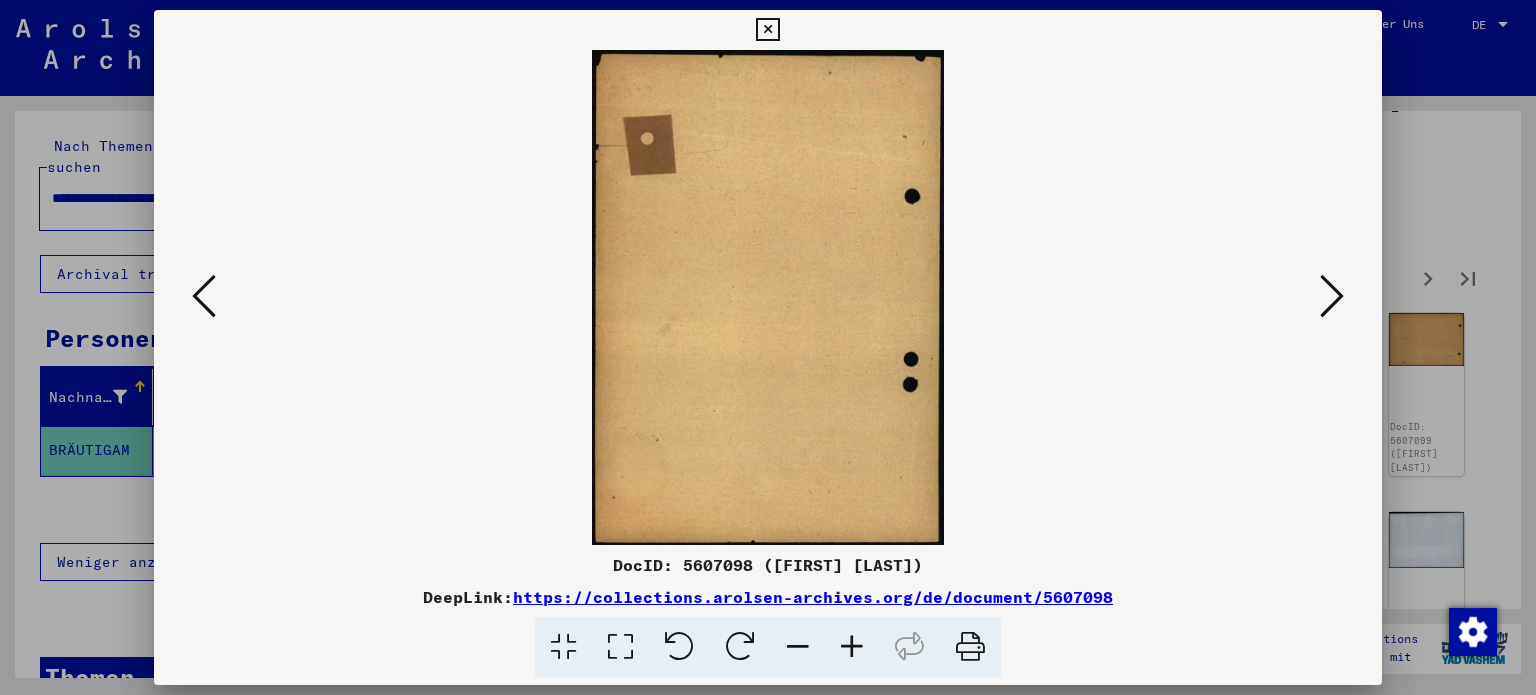 click at bounding box center [1332, 296] 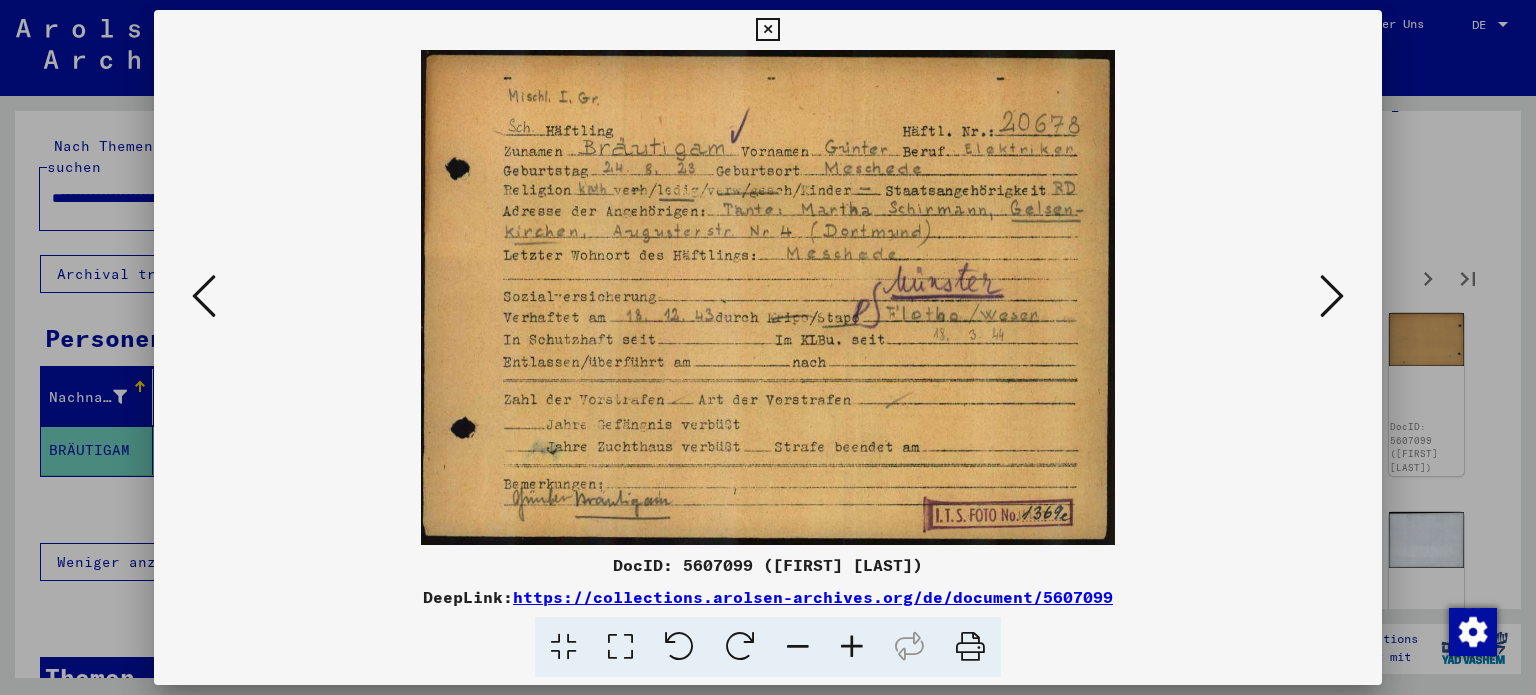 click at bounding box center (1332, 296) 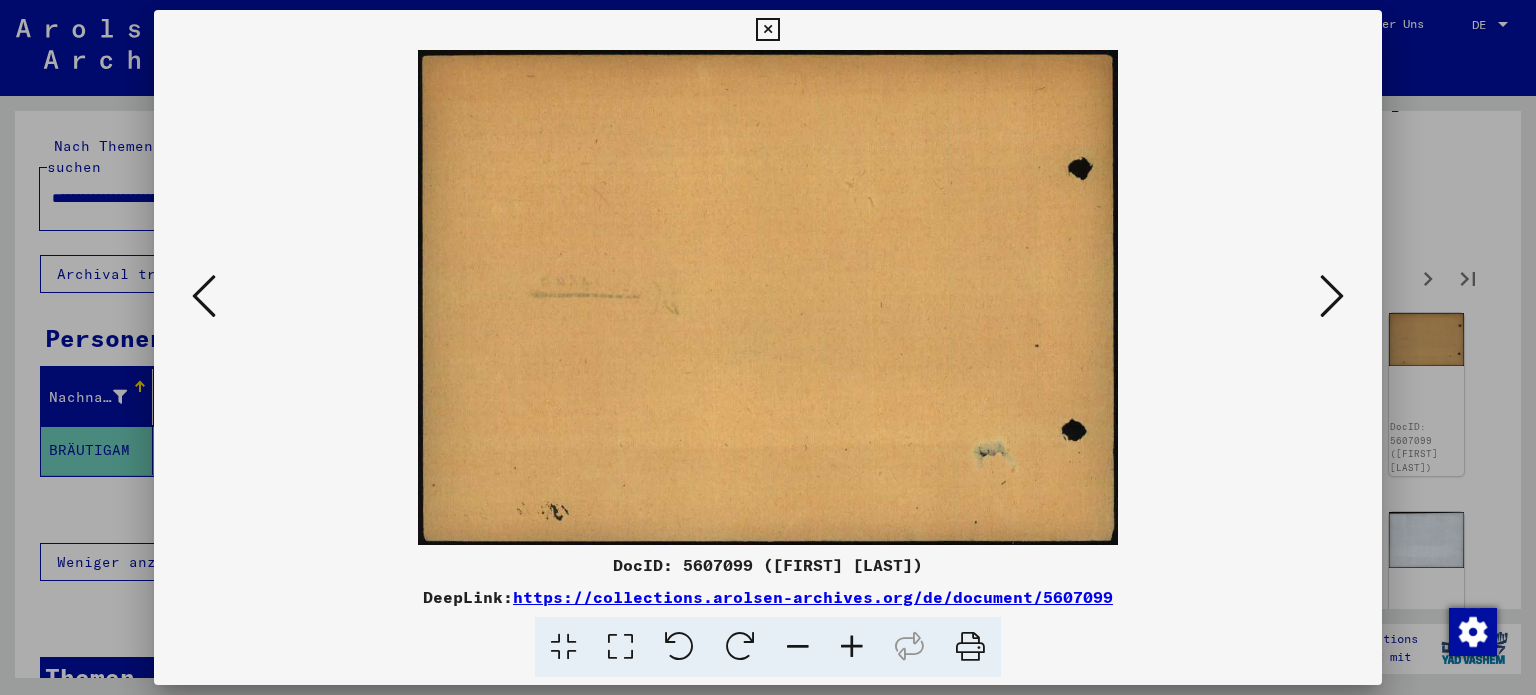 click at bounding box center (1332, 296) 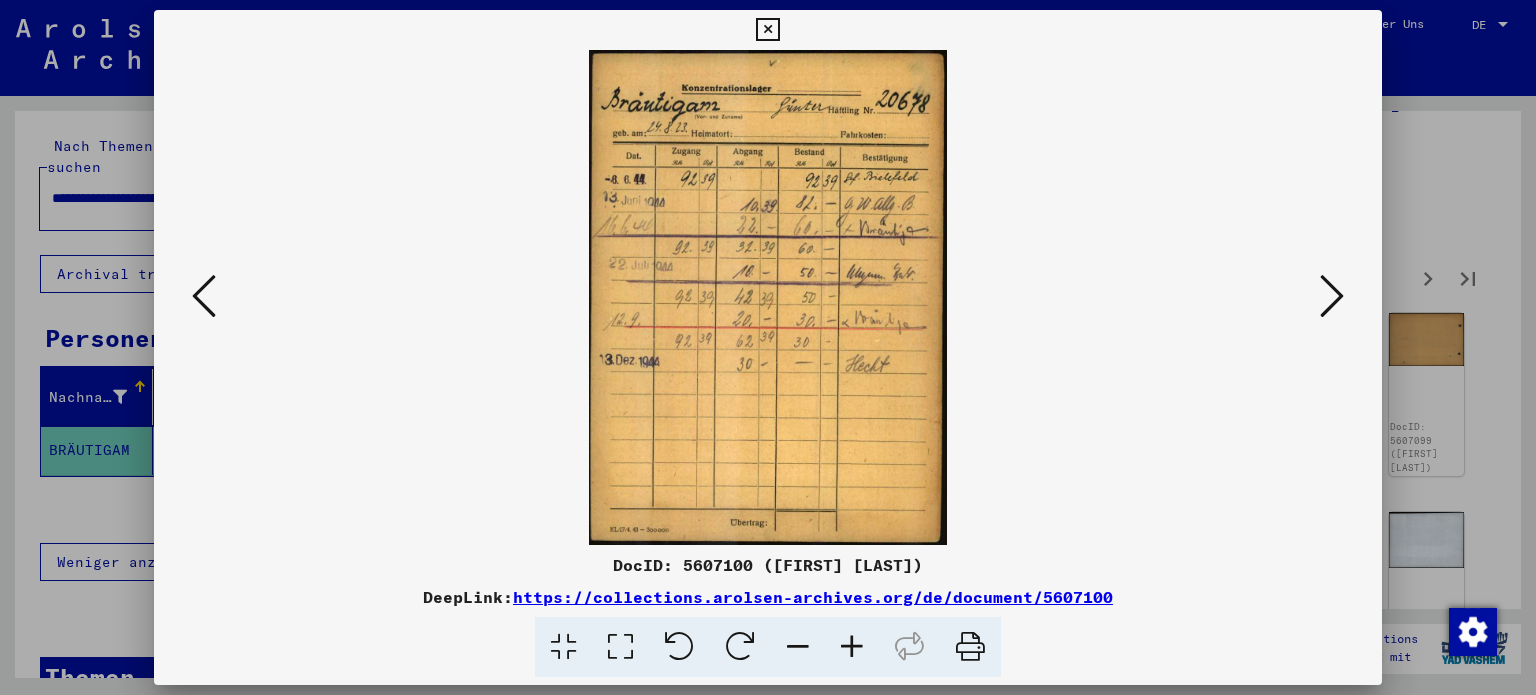 click at bounding box center [1332, 296] 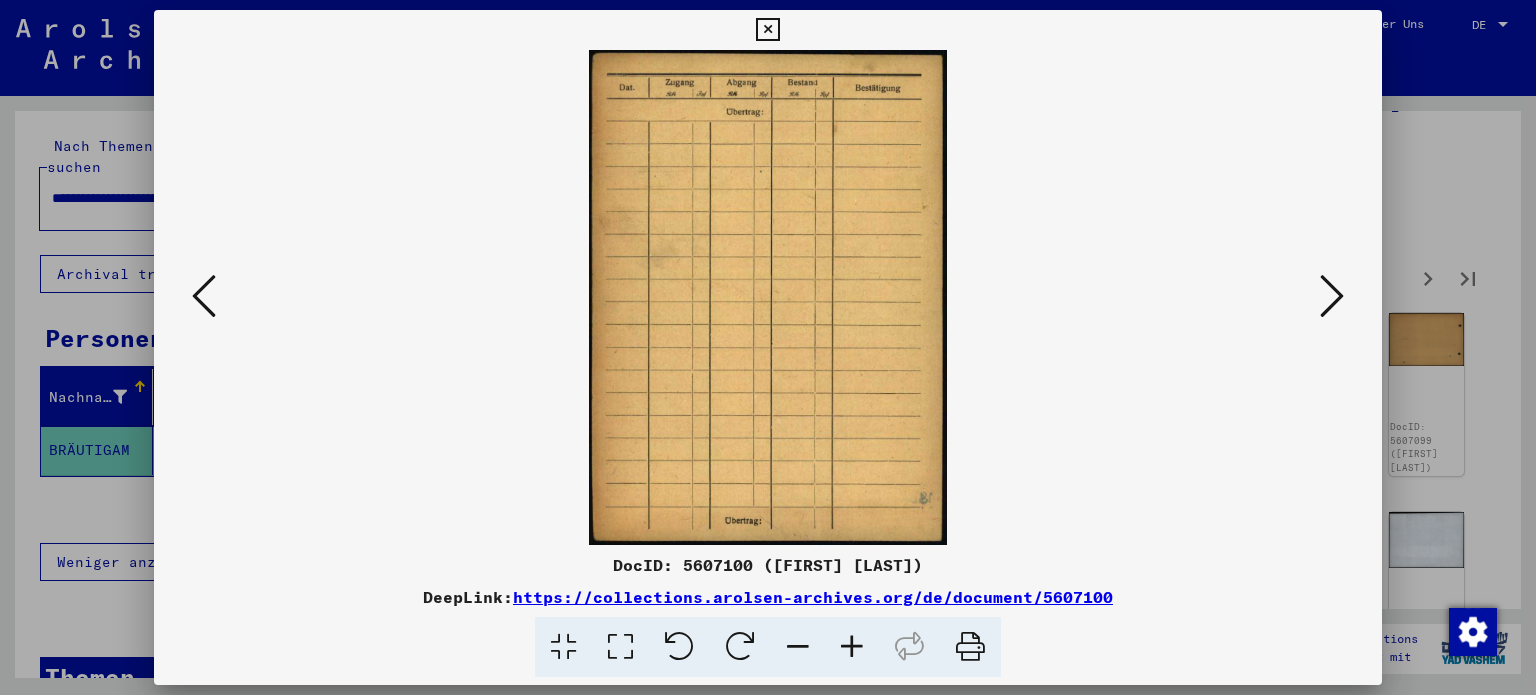 click at bounding box center (1332, 296) 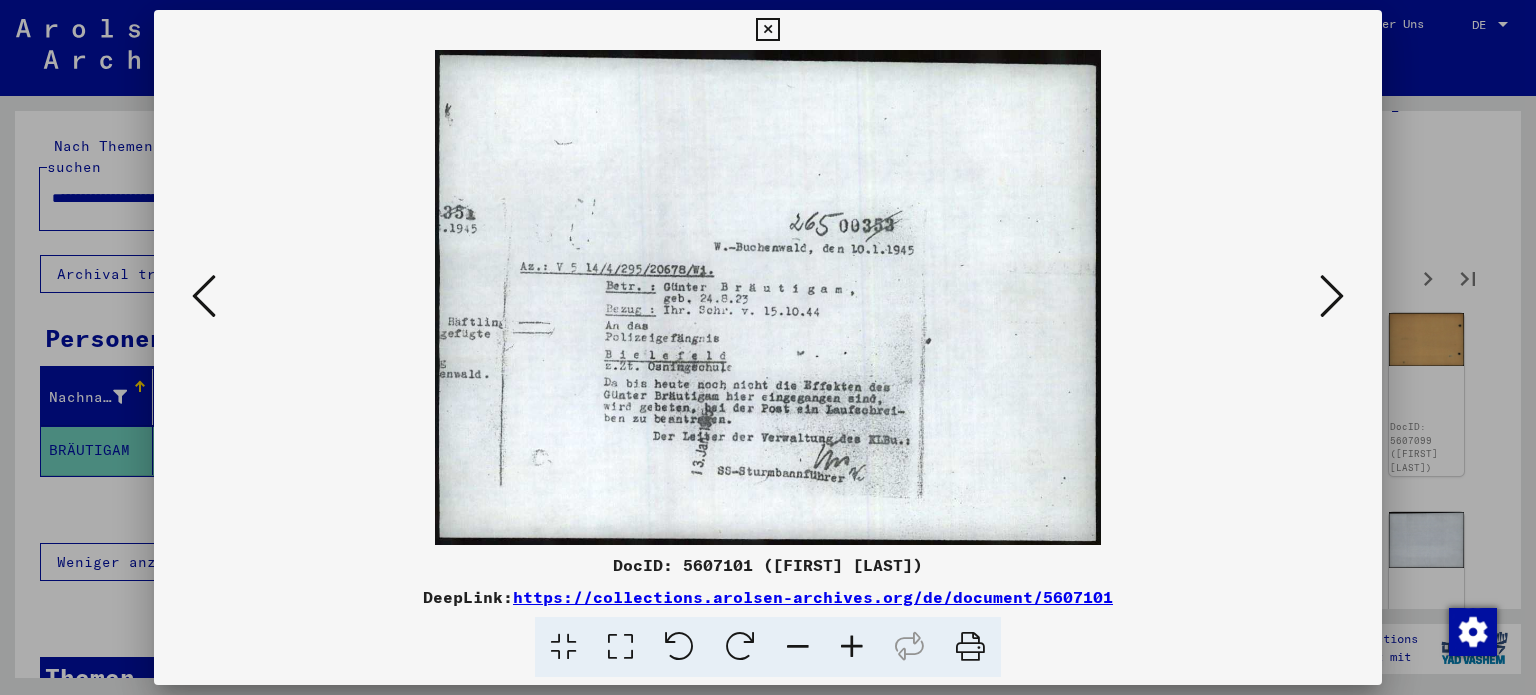 drag, startPoint x: 742, startPoint y: 435, endPoint x: 744, endPoint y: 415, distance: 20.09975 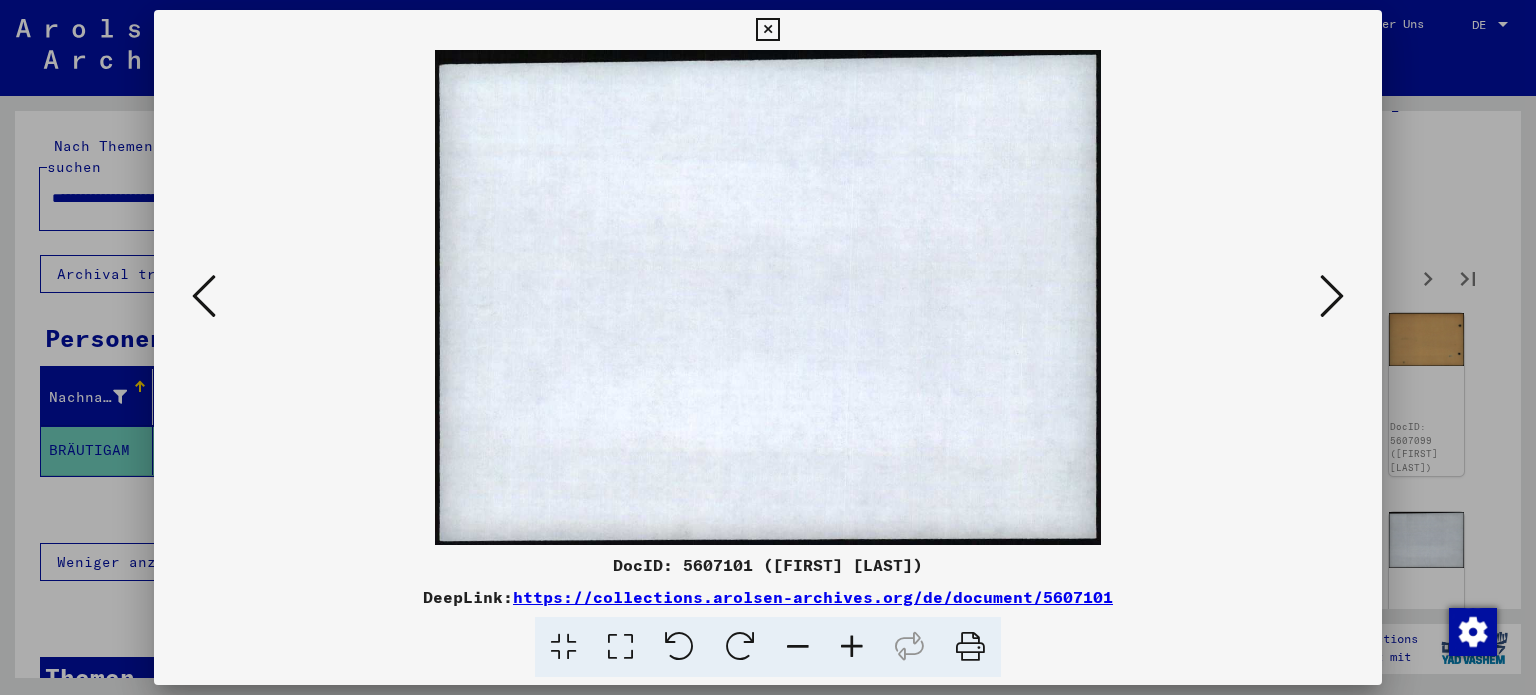 click at bounding box center (1332, 296) 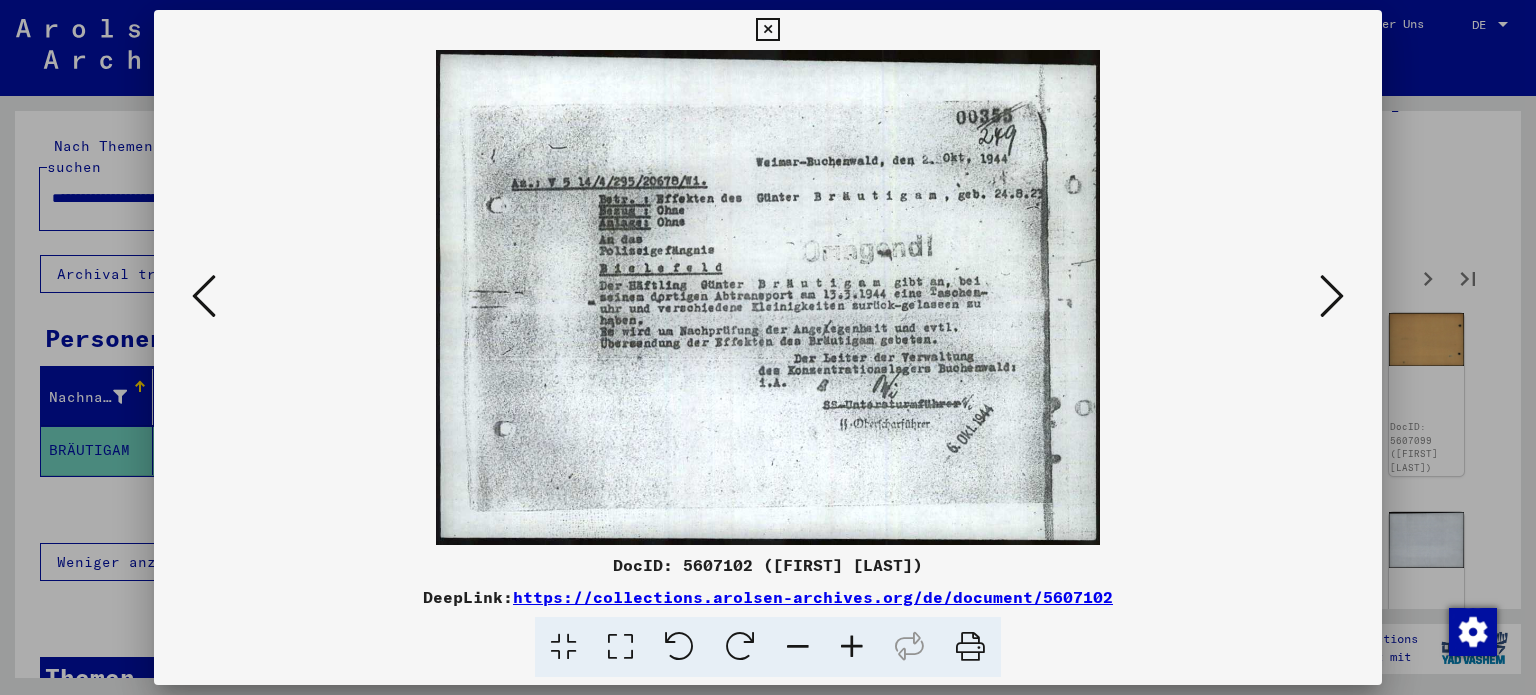 click at bounding box center (1332, 296) 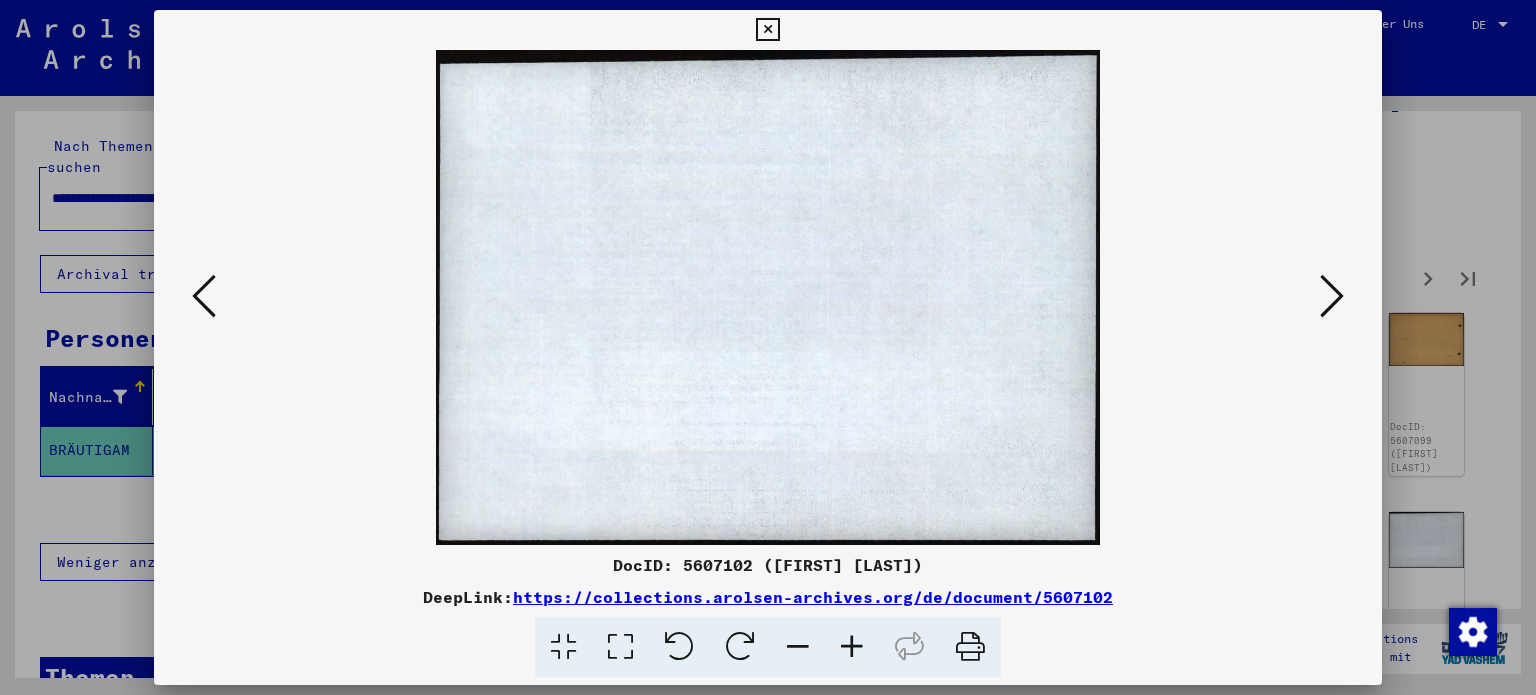 click at bounding box center (1332, 296) 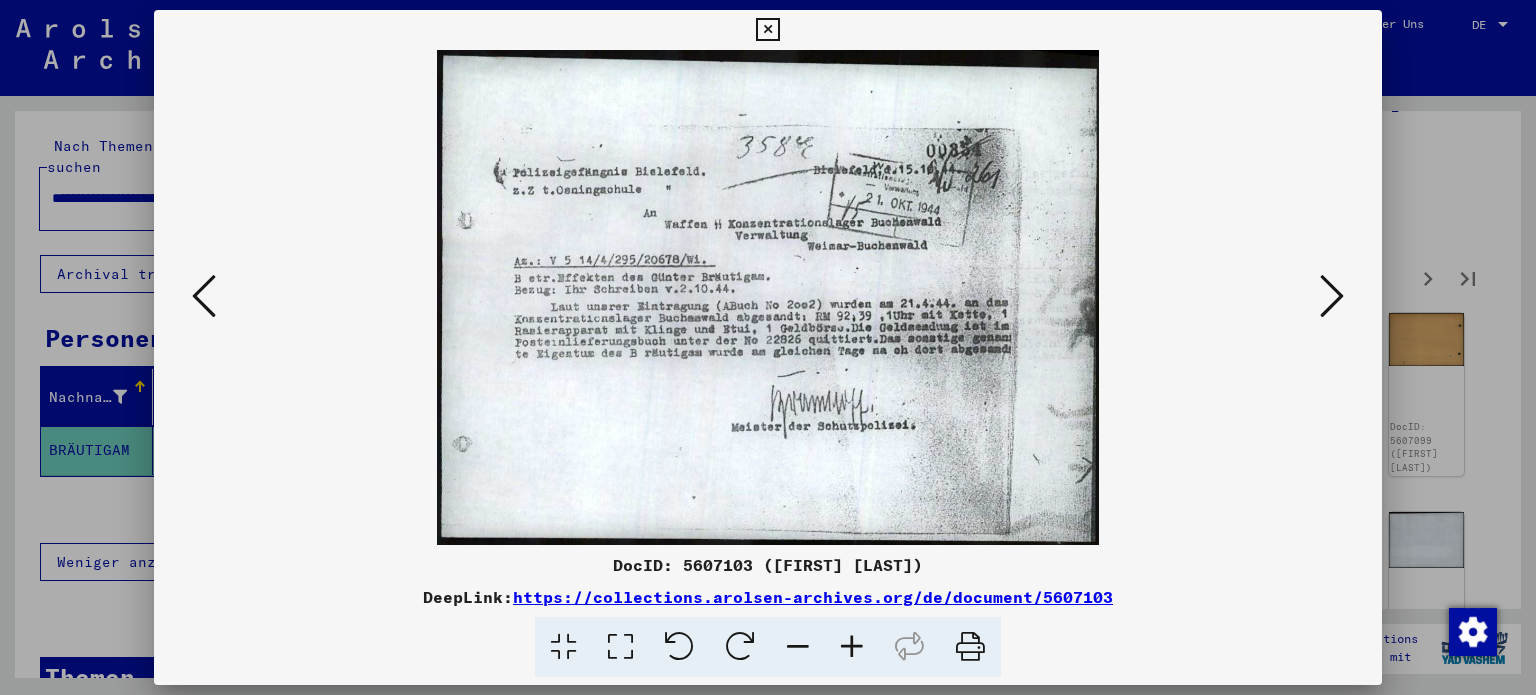 click at bounding box center (1332, 296) 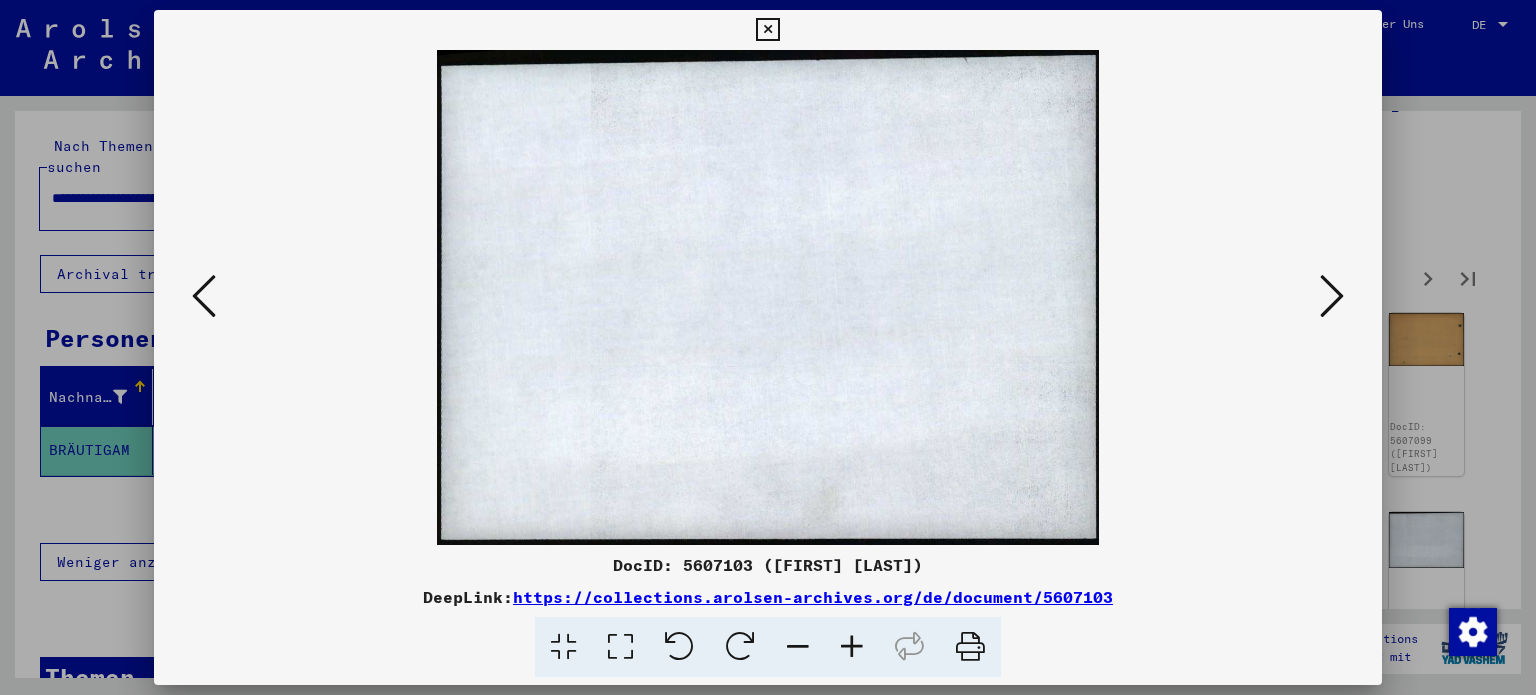 click at bounding box center (1332, 296) 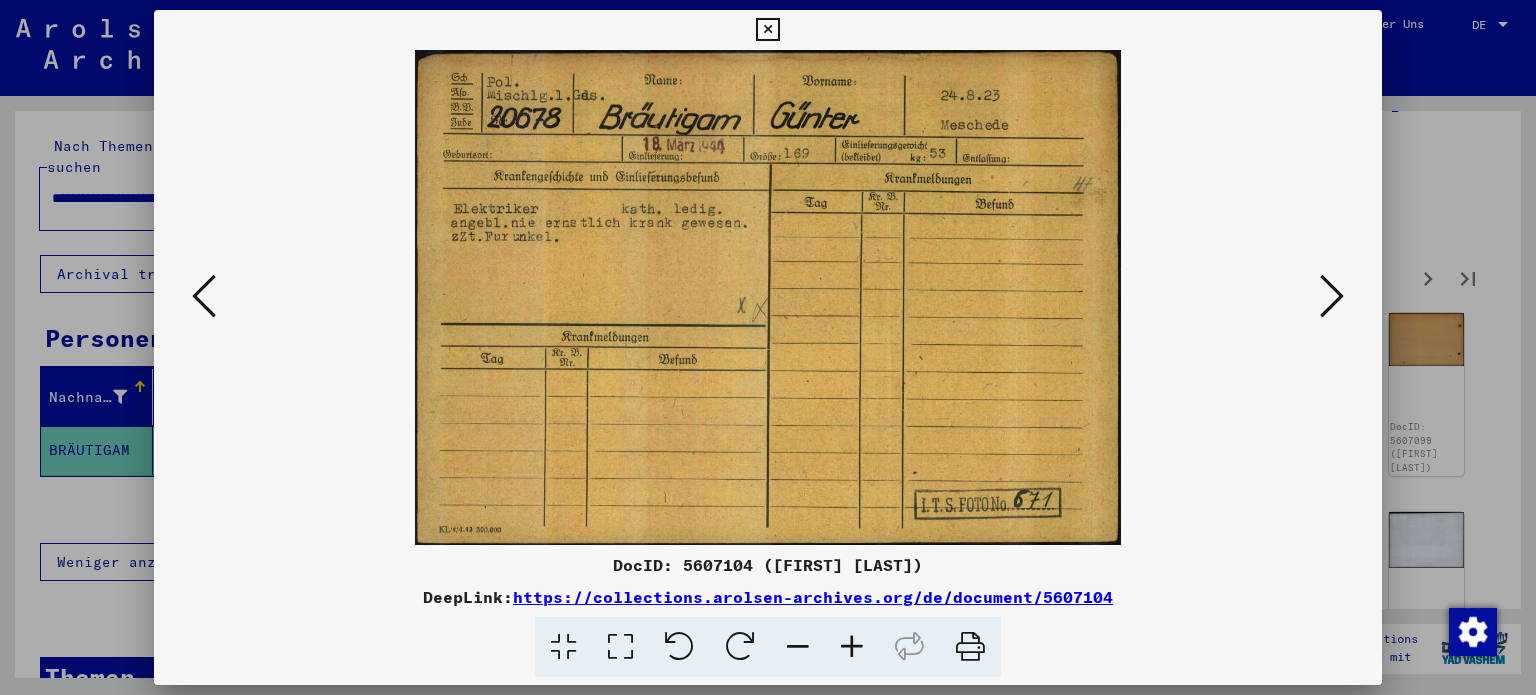 click at bounding box center [1332, 296] 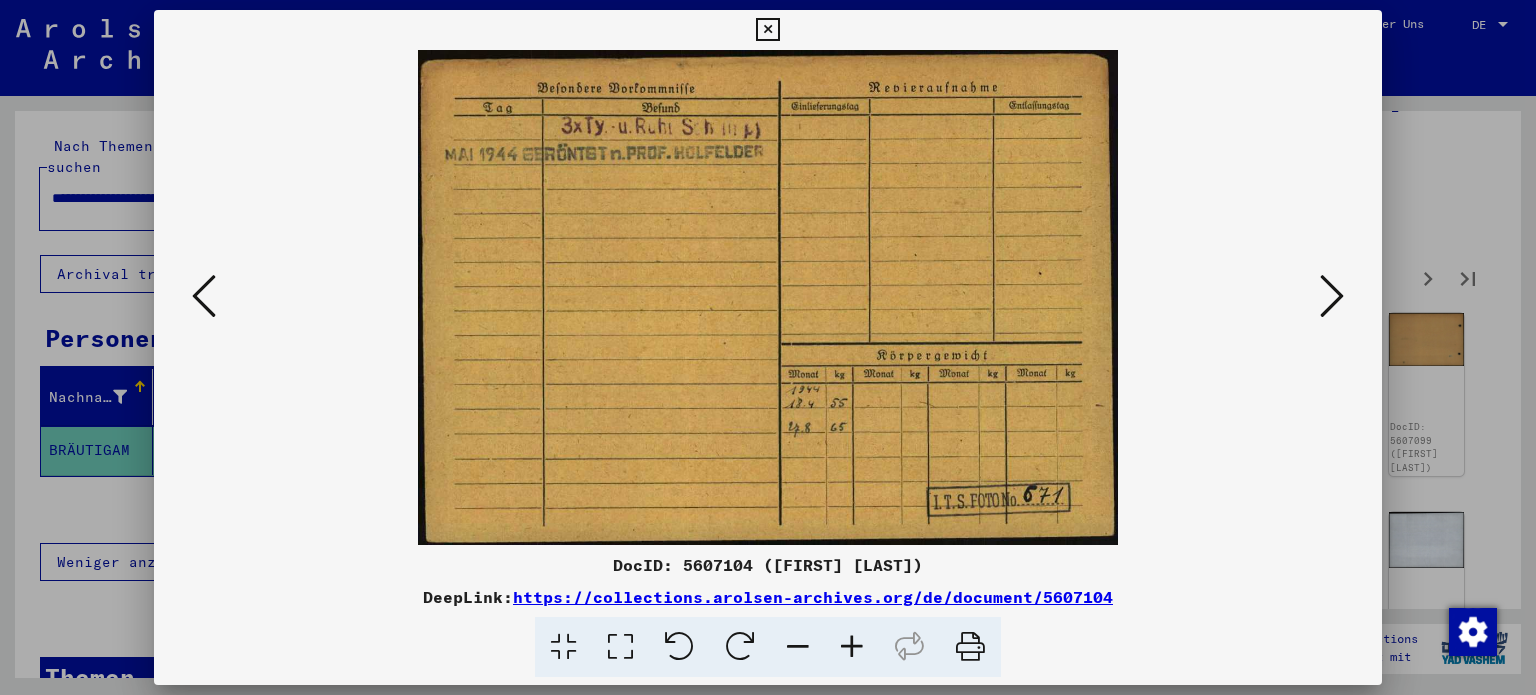 click at bounding box center [1332, 296] 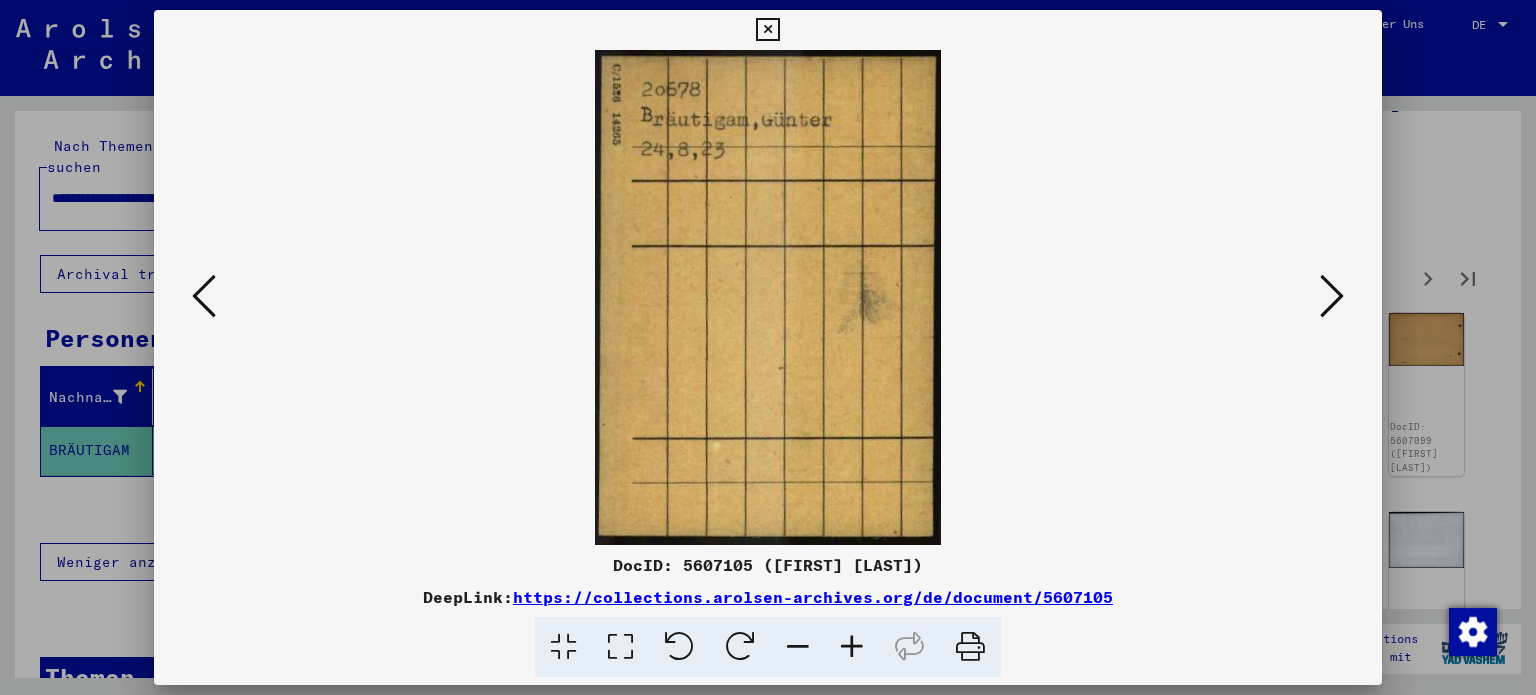 click at bounding box center (1332, 296) 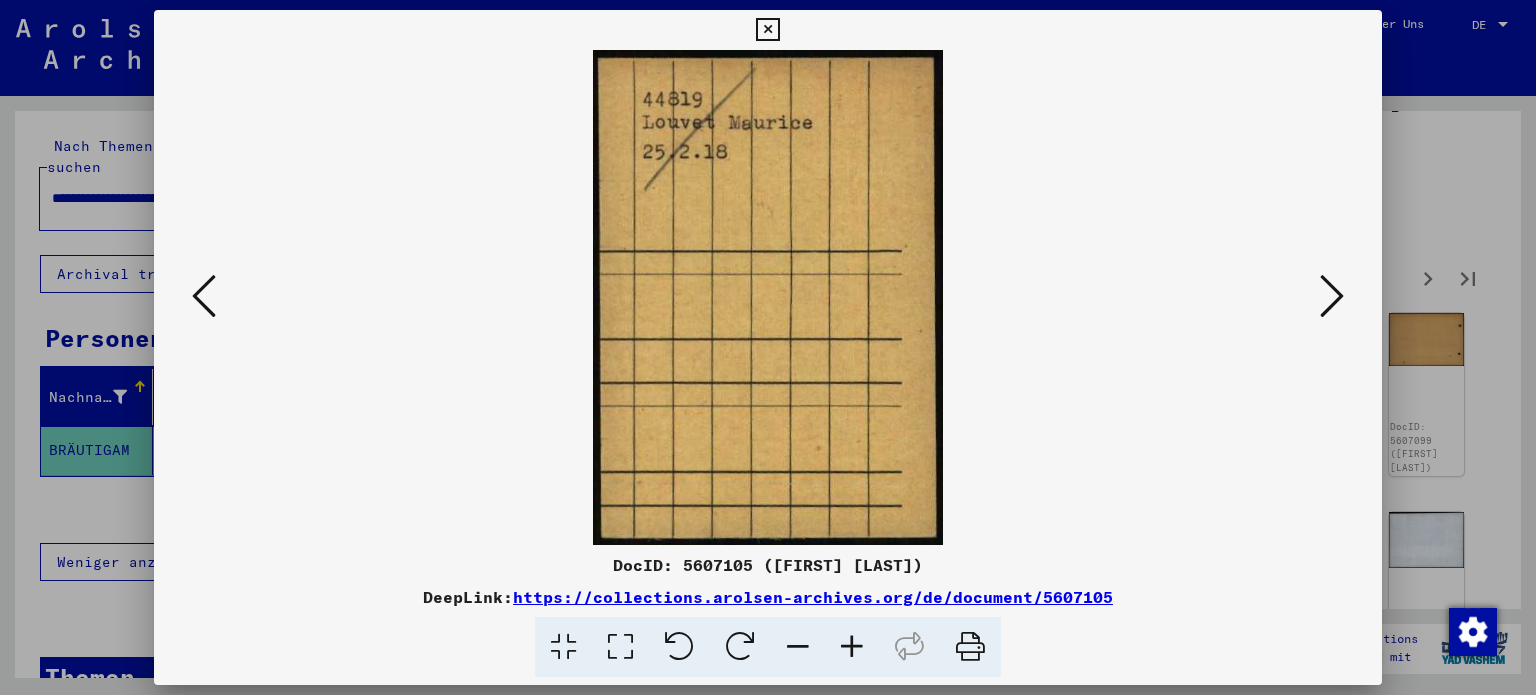 click at bounding box center [1332, 296] 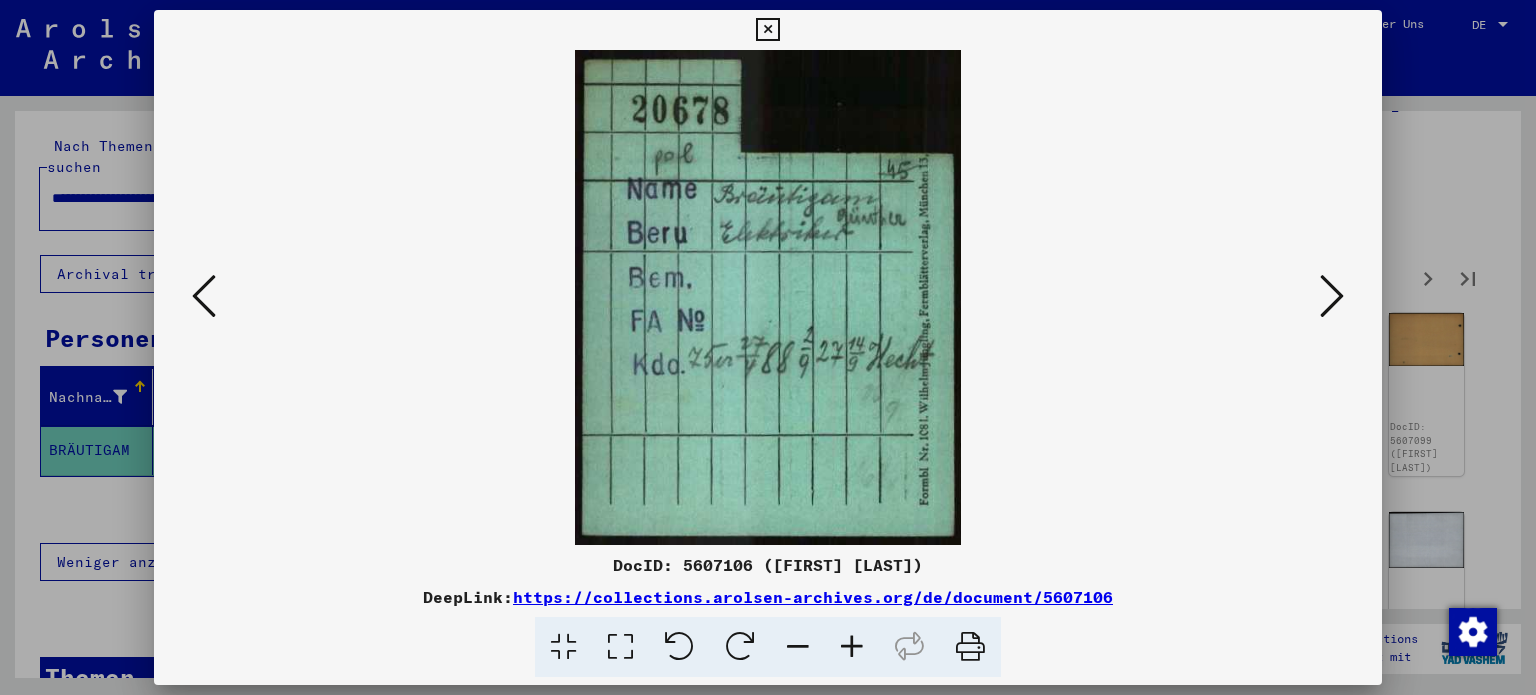 click at bounding box center (1332, 296) 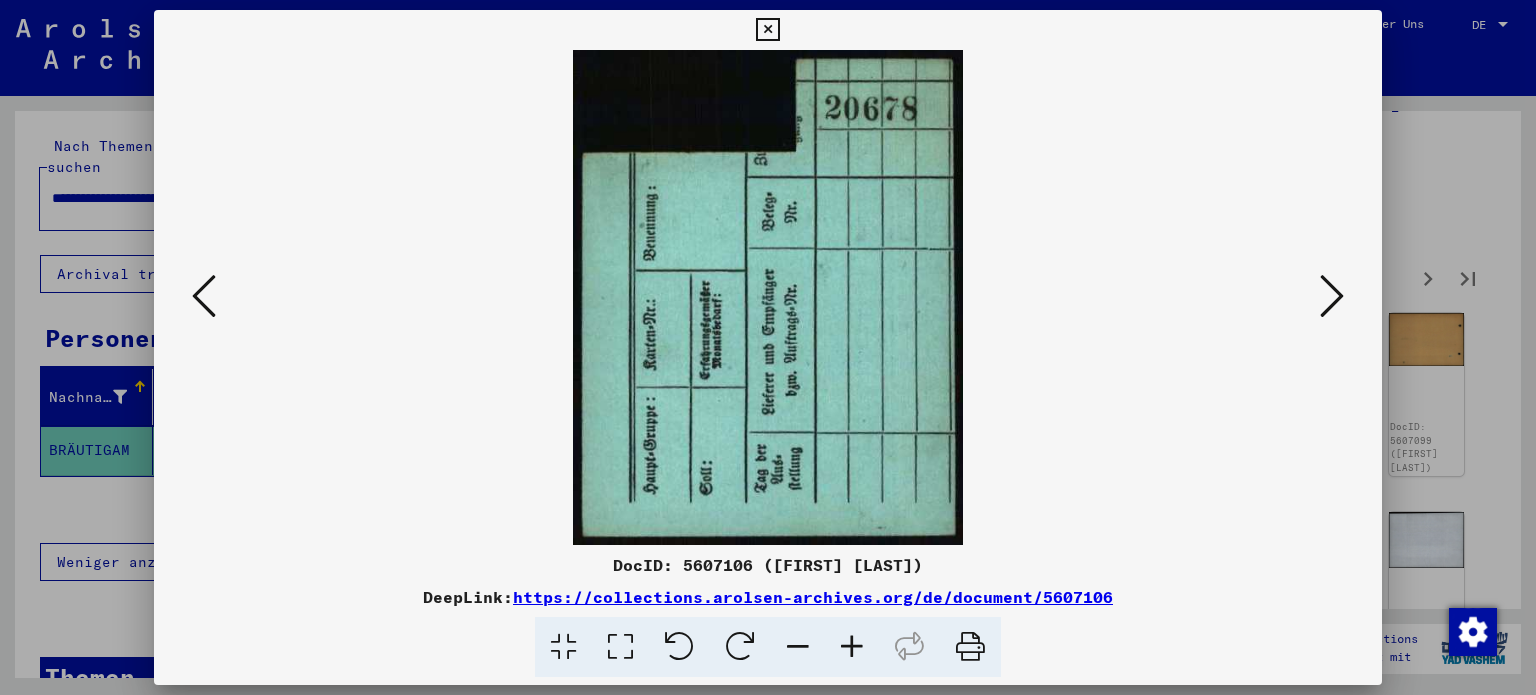 click at bounding box center (1332, 296) 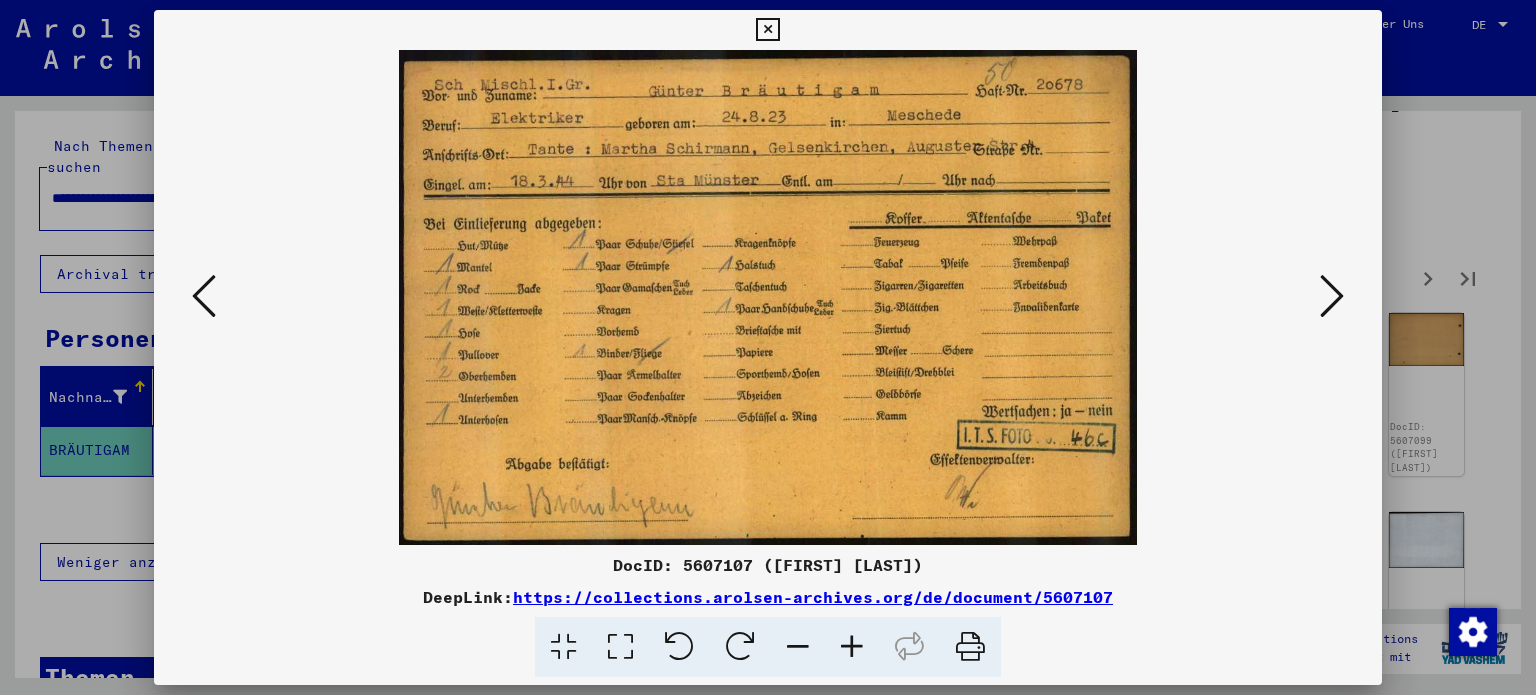 click at bounding box center [1332, 296] 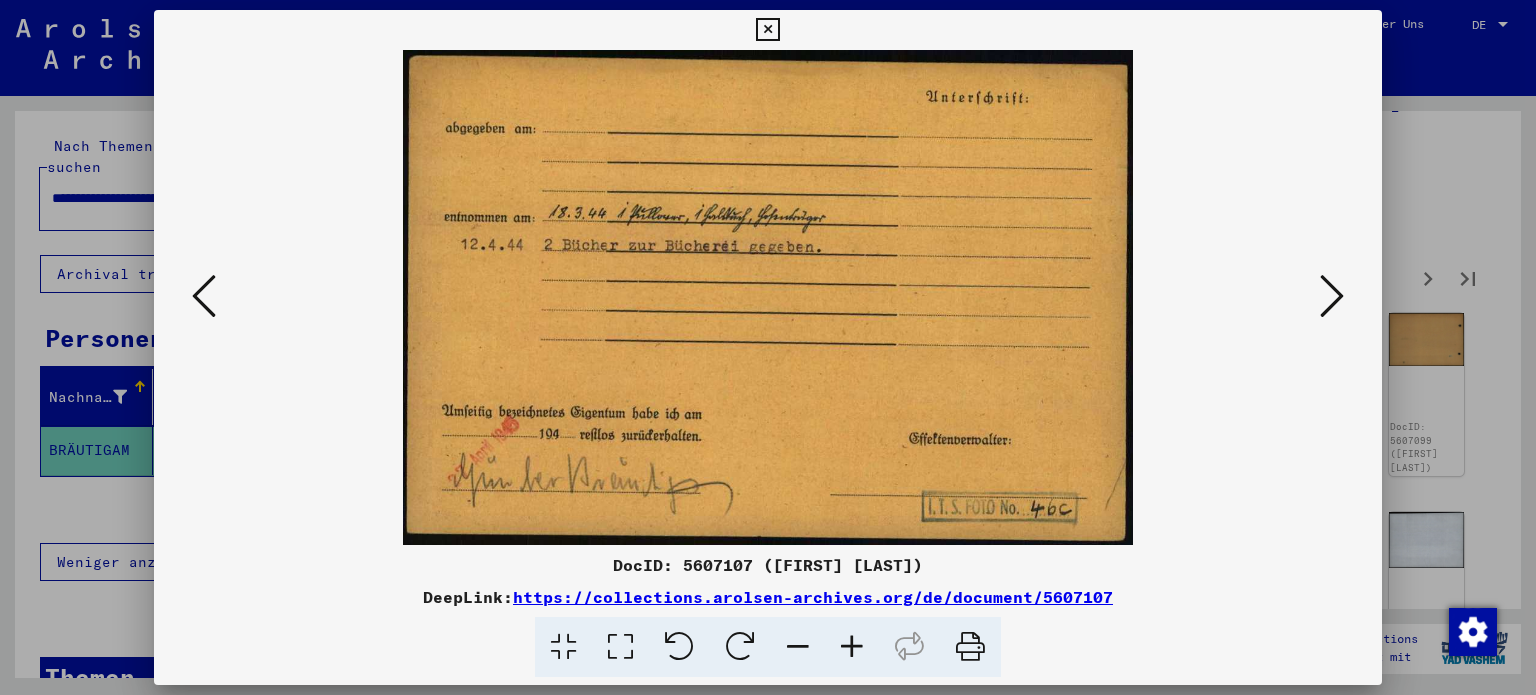 click at bounding box center [1332, 296] 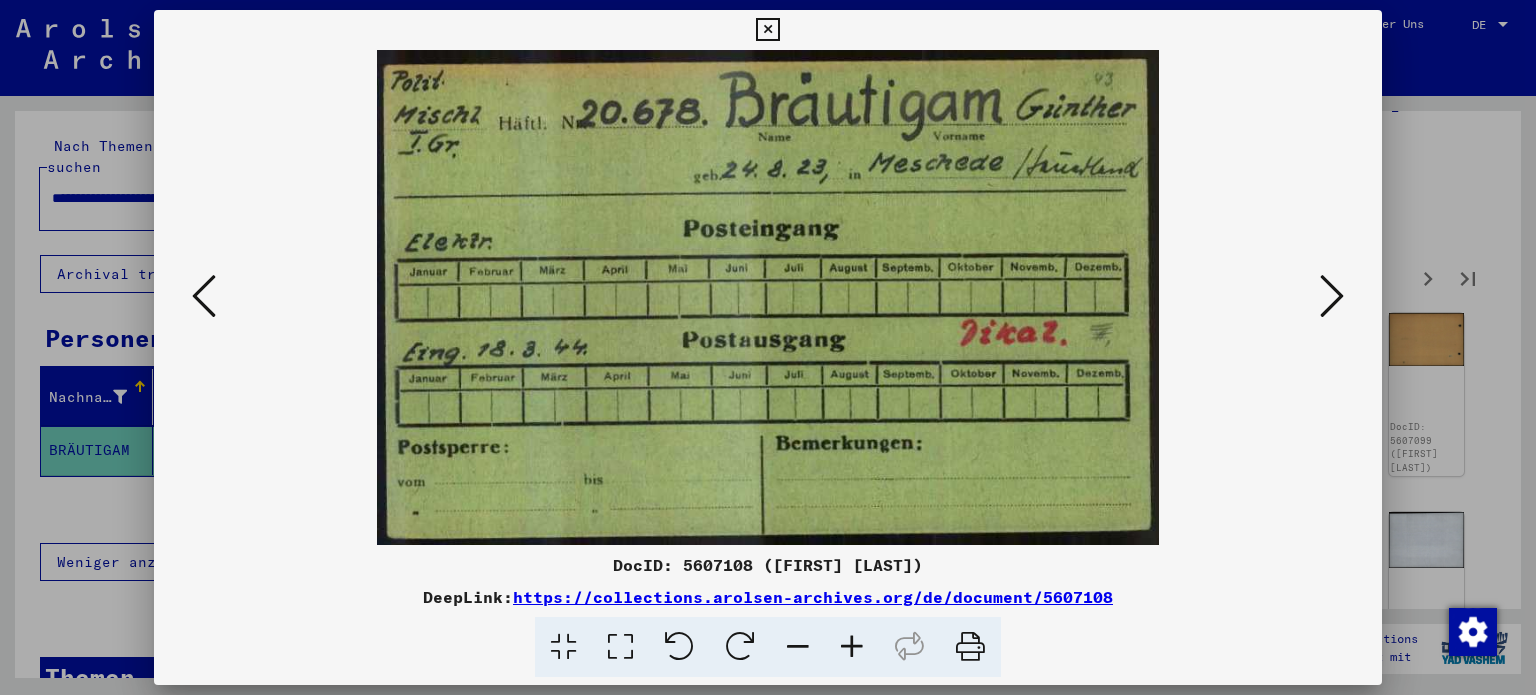click at bounding box center [1332, 296] 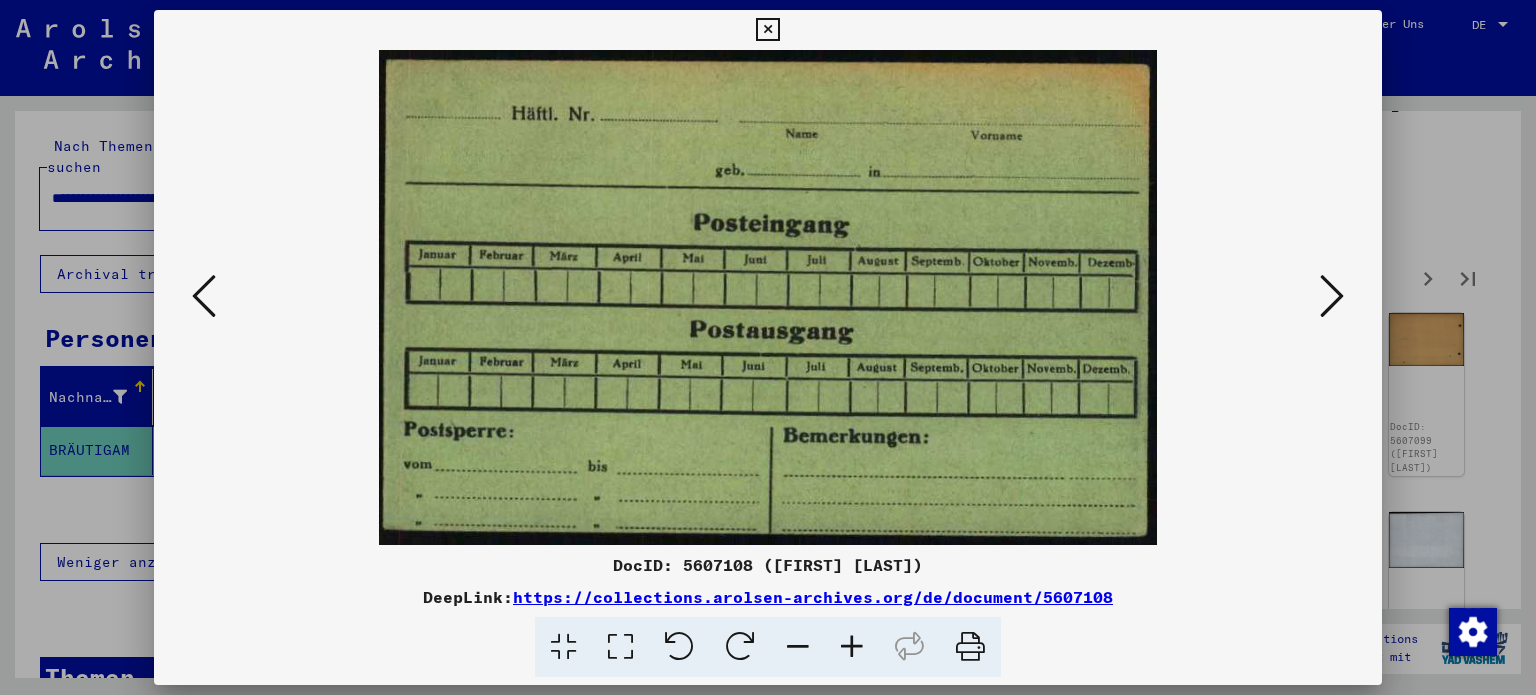 click at bounding box center (1332, 296) 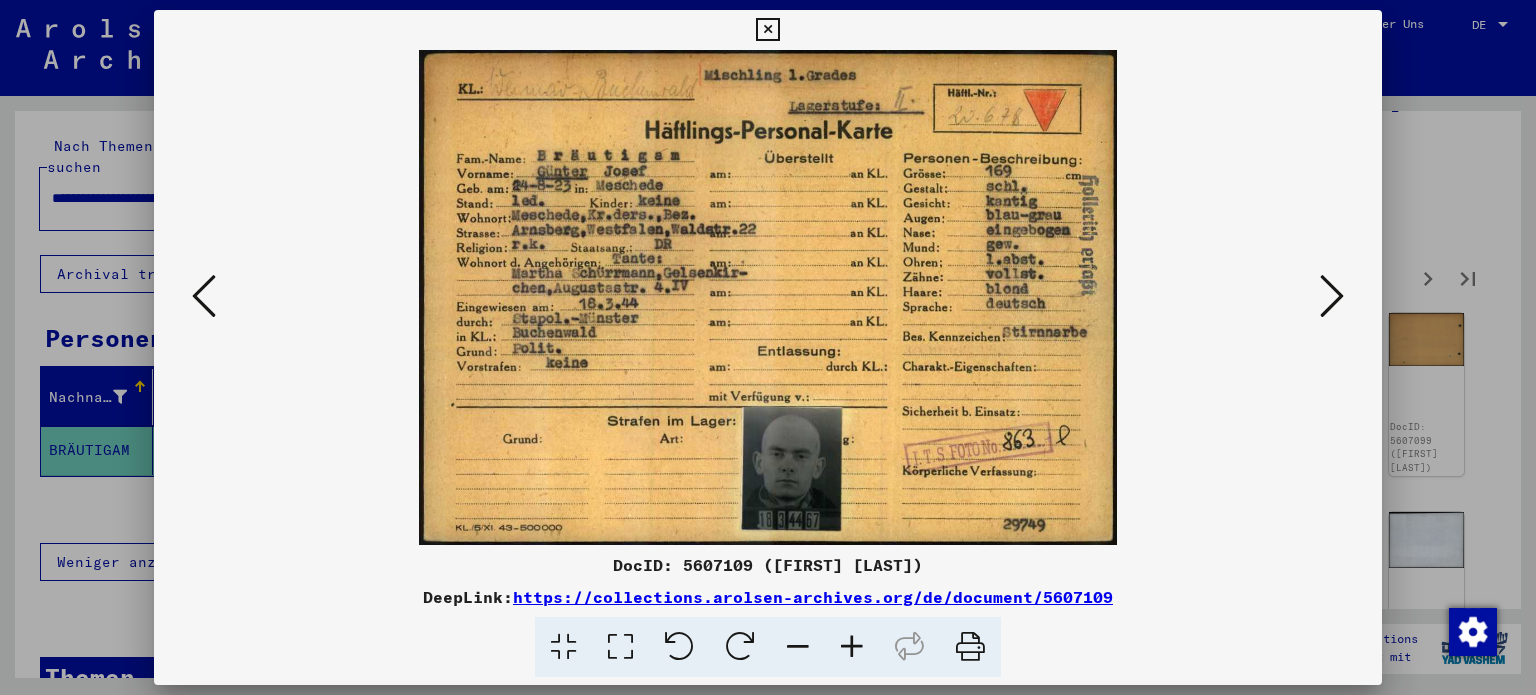 click at bounding box center (1332, 296) 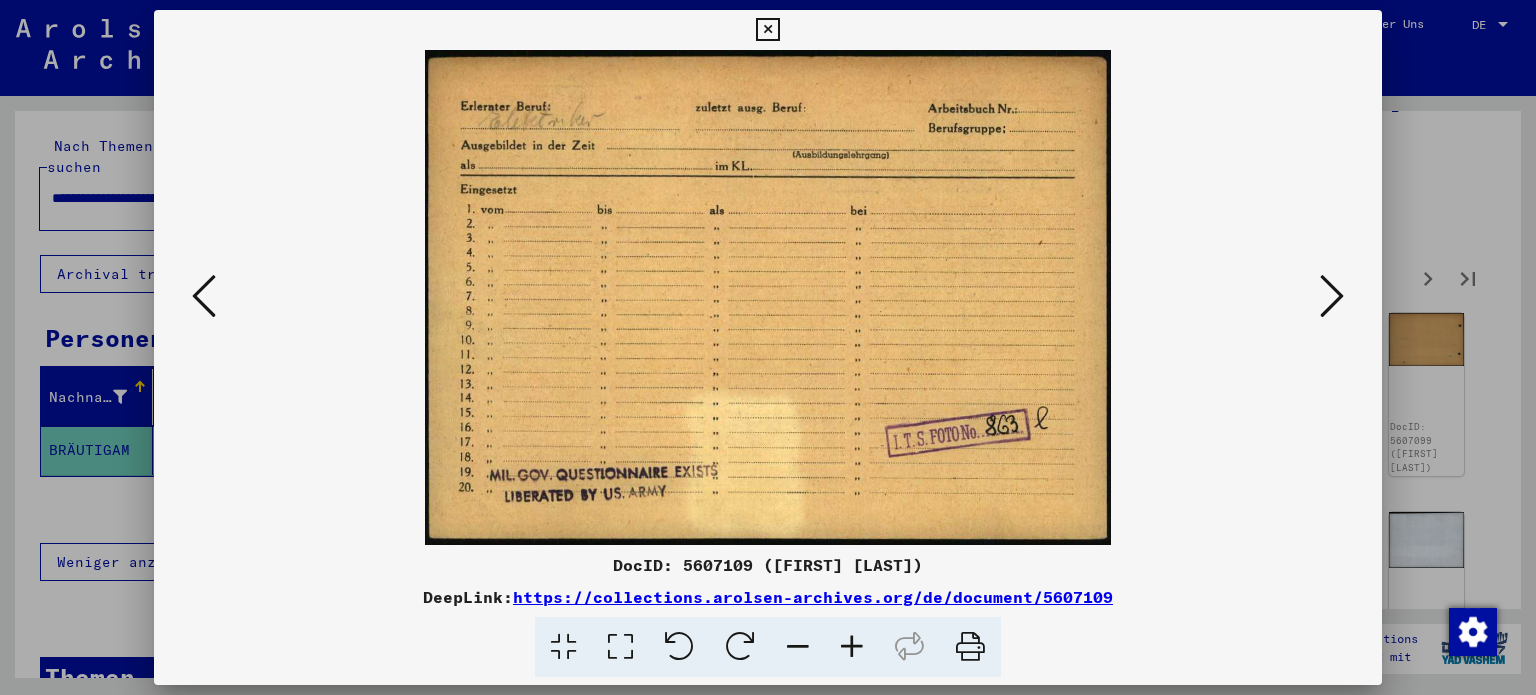 click at bounding box center (1332, 296) 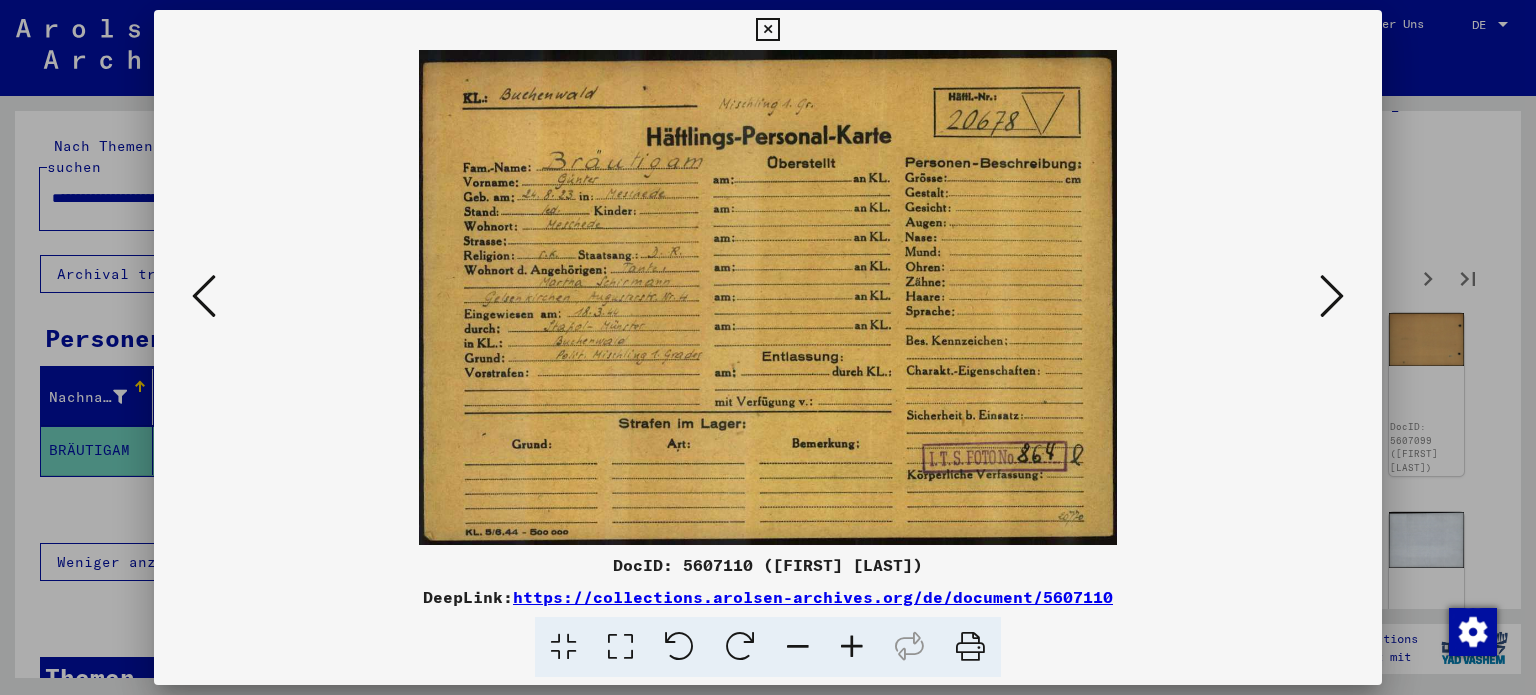 click at bounding box center [1332, 296] 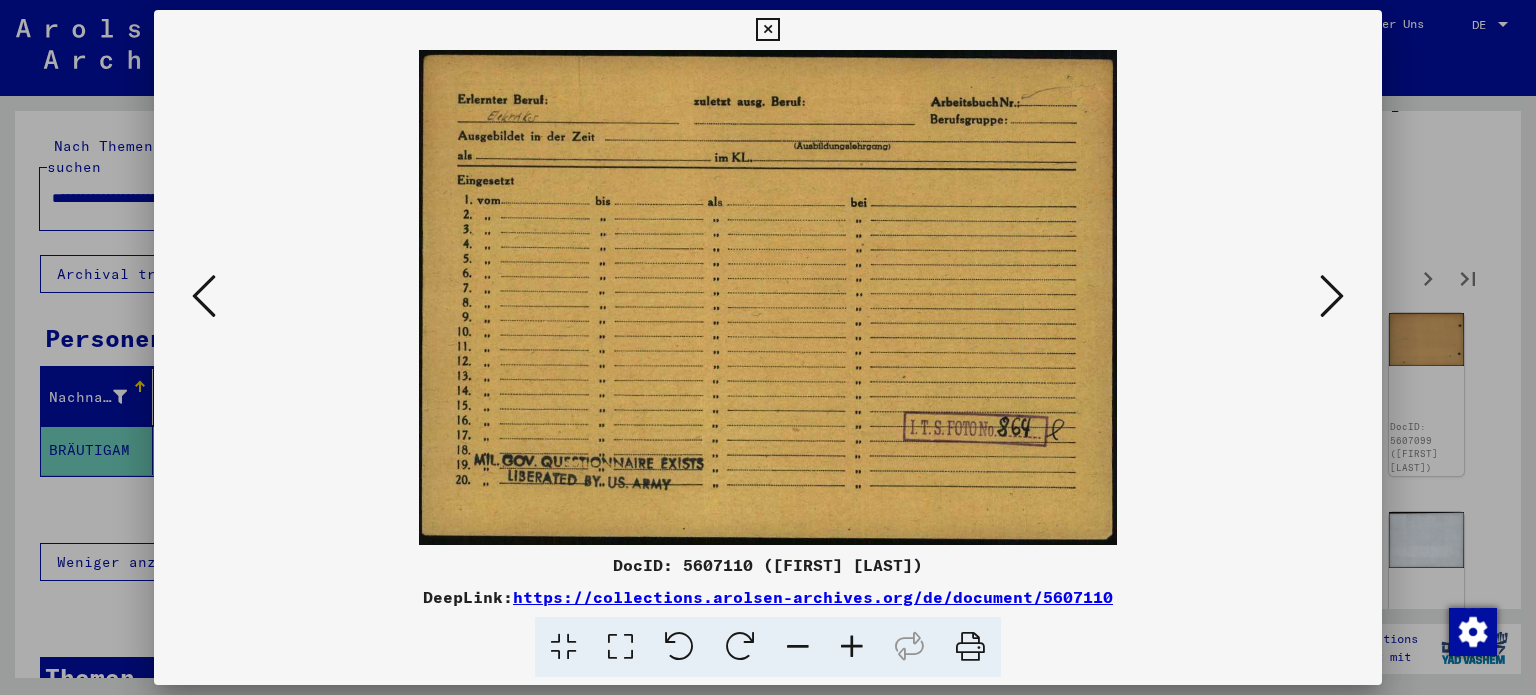 click at bounding box center [1332, 296] 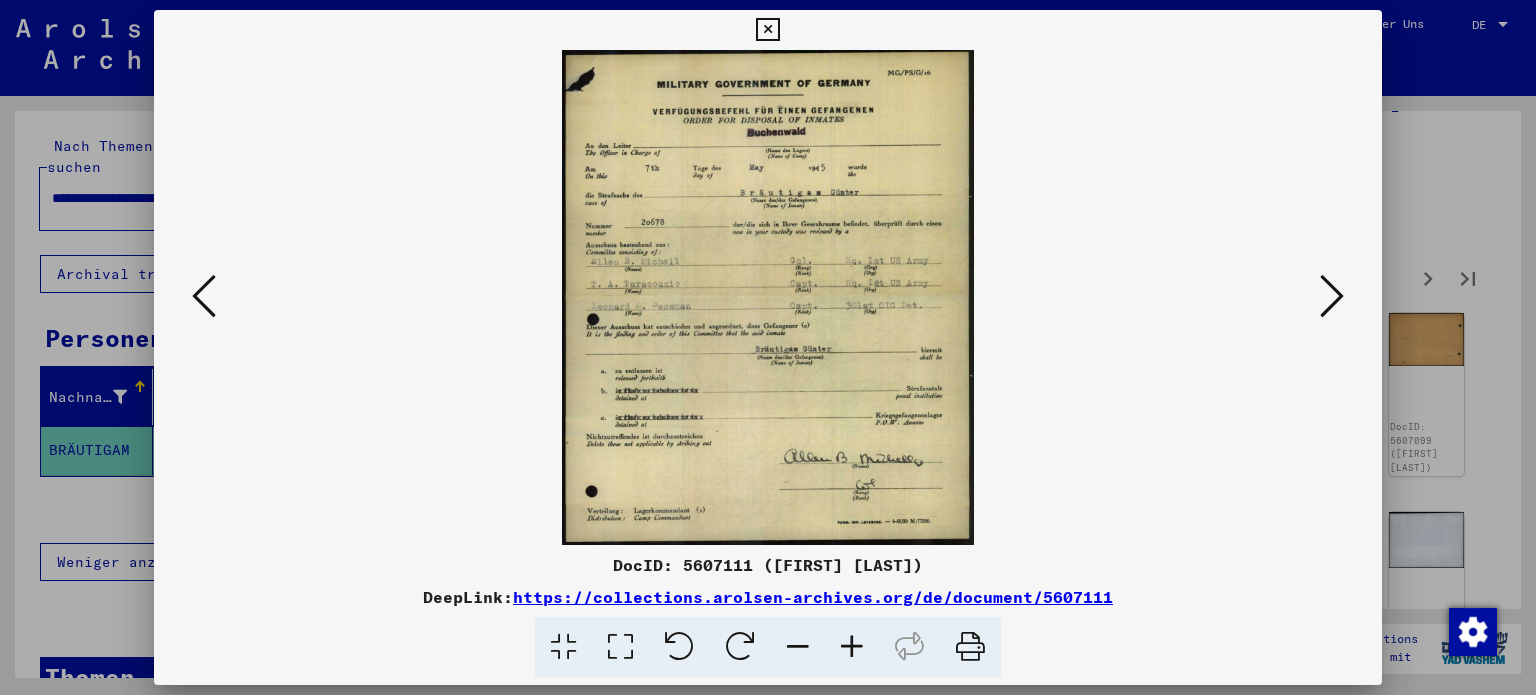 click at bounding box center (768, 297) 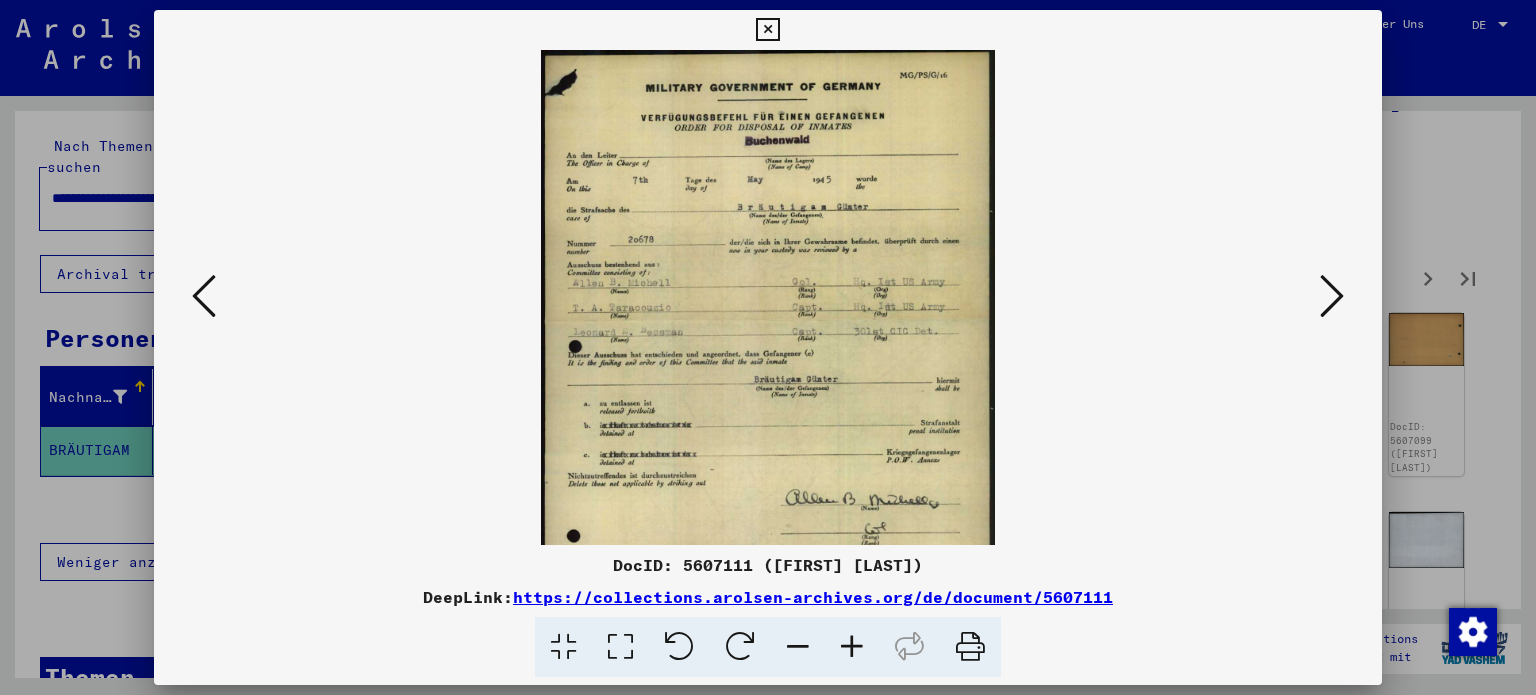 click at bounding box center [852, 647] 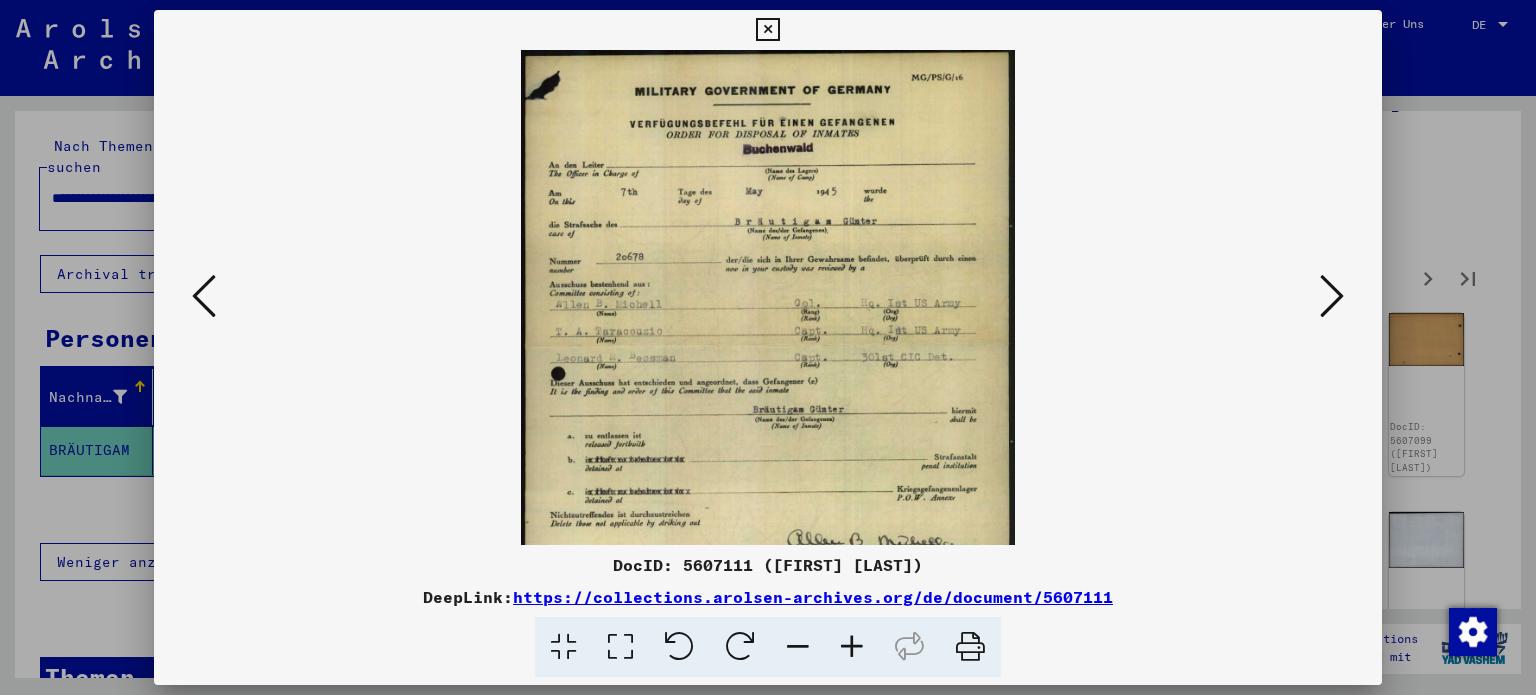 click at bounding box center (852, 647) 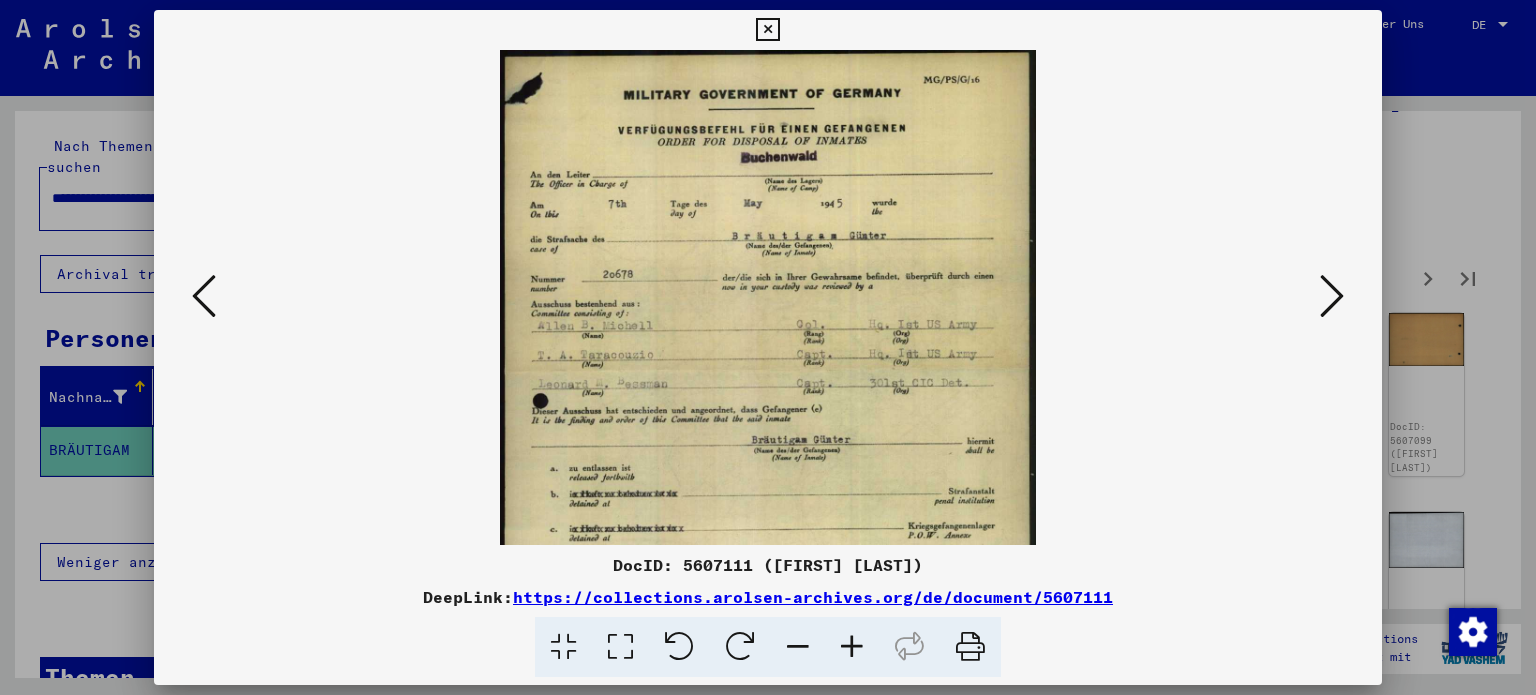 click at bounding box center [852, 647] 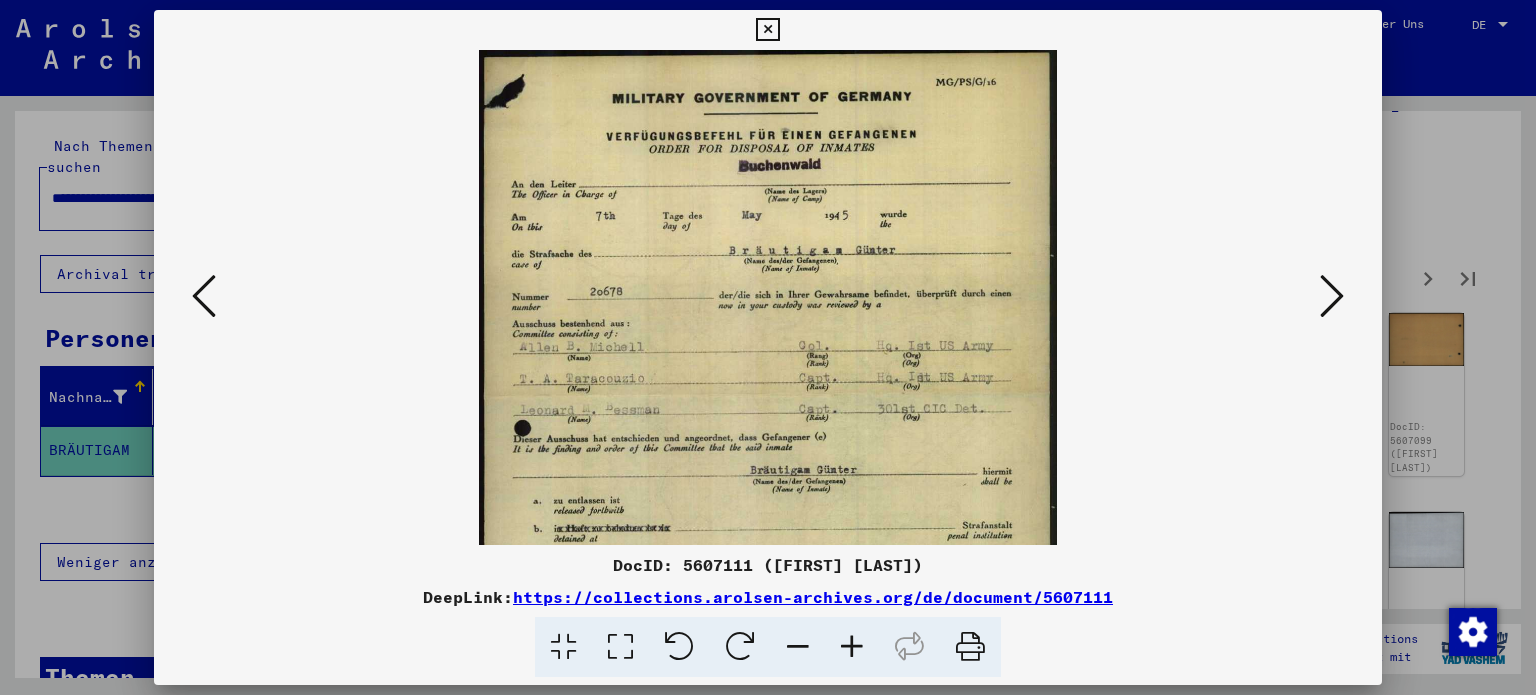 click at bounding box center [852, 647] 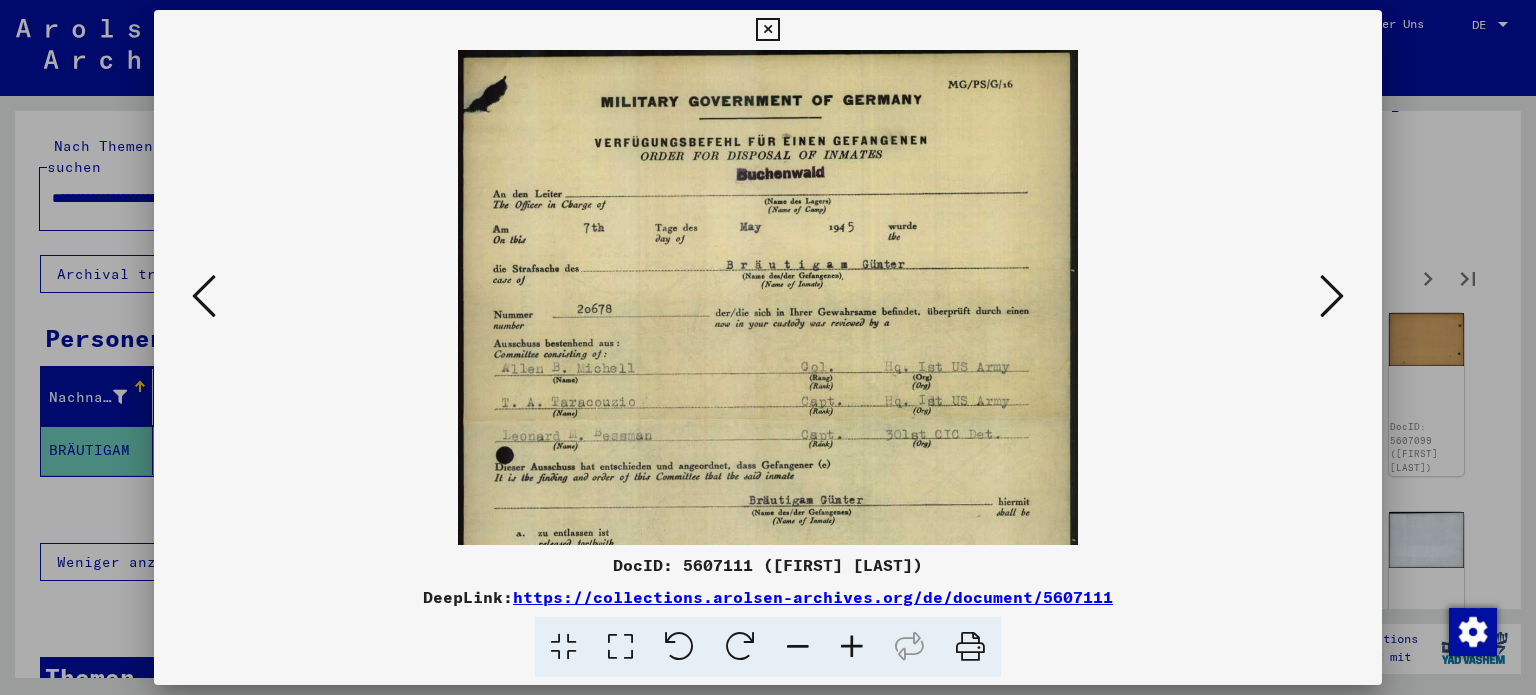 click at bounding box center [852, 647] 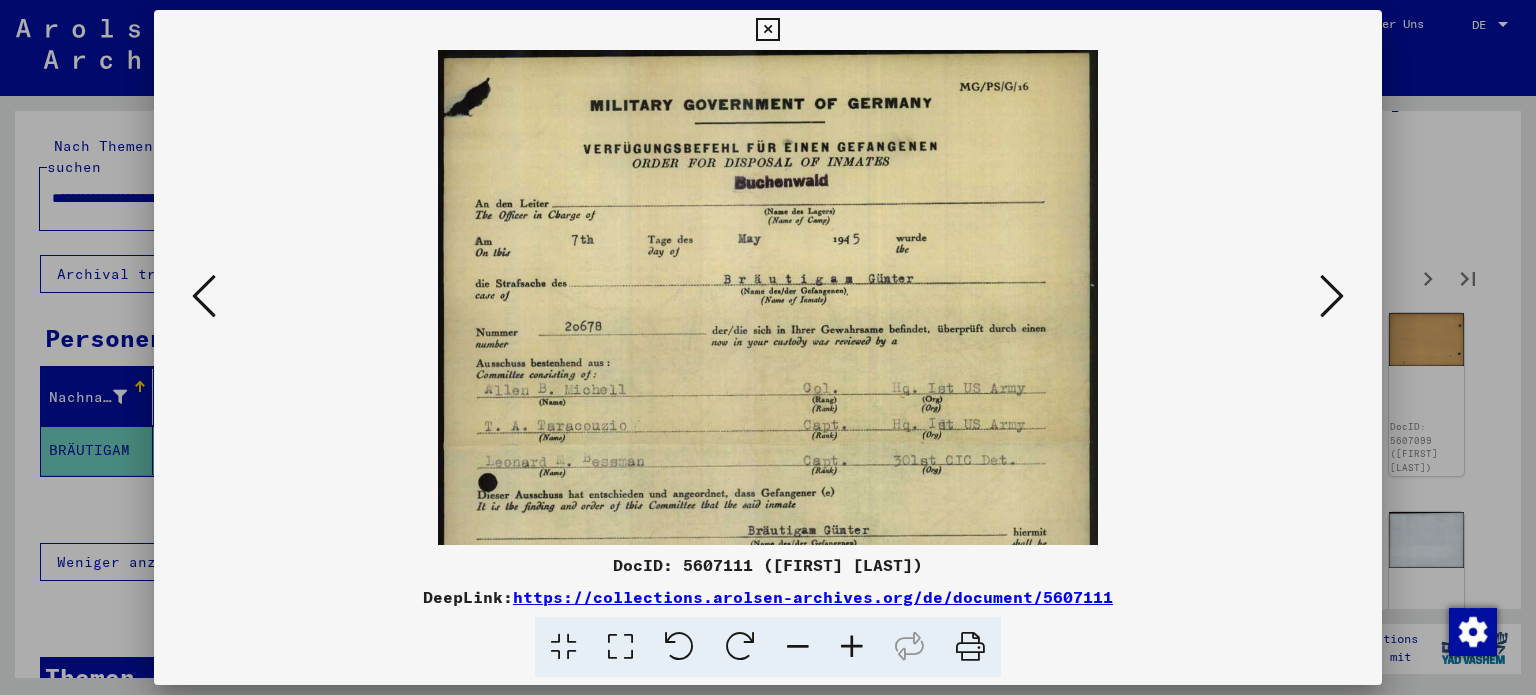 click at bounding box center [852, 647] 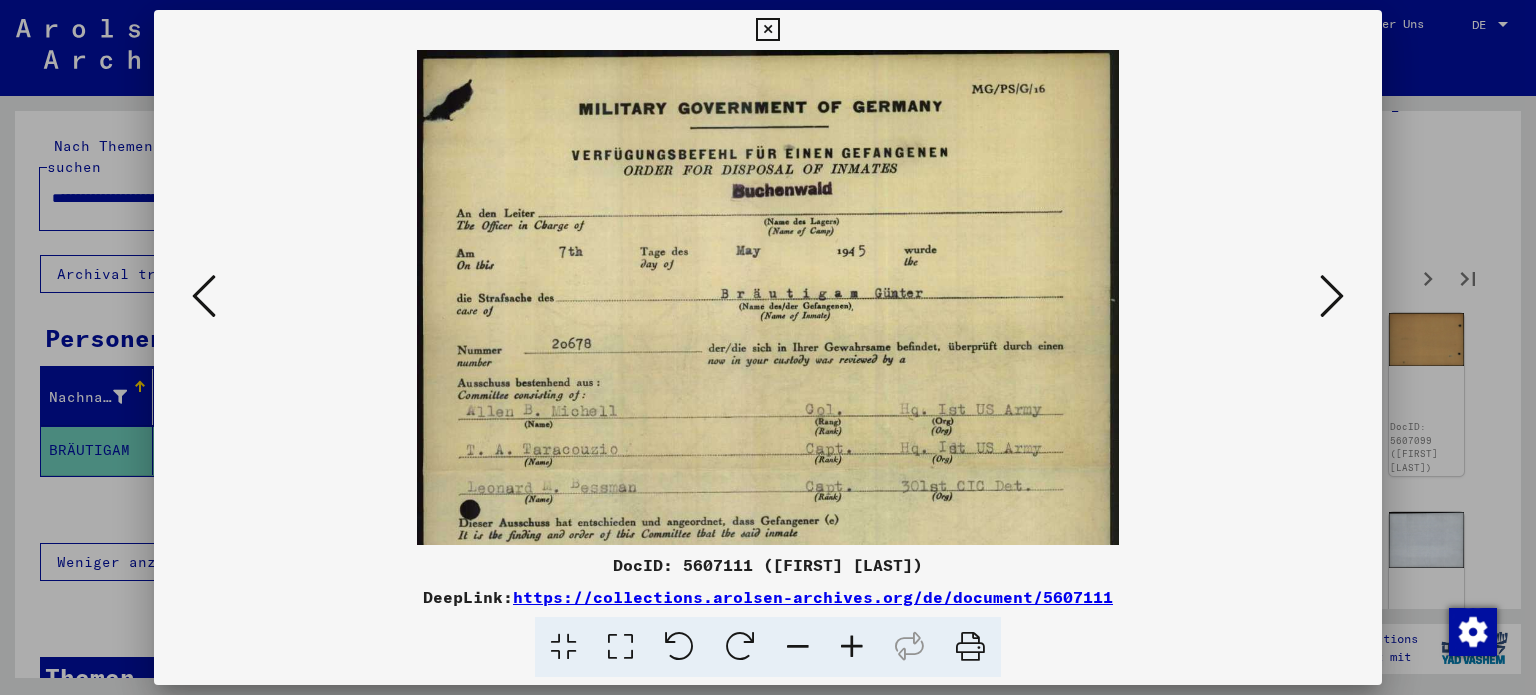 click at bounding box center [852, 647] 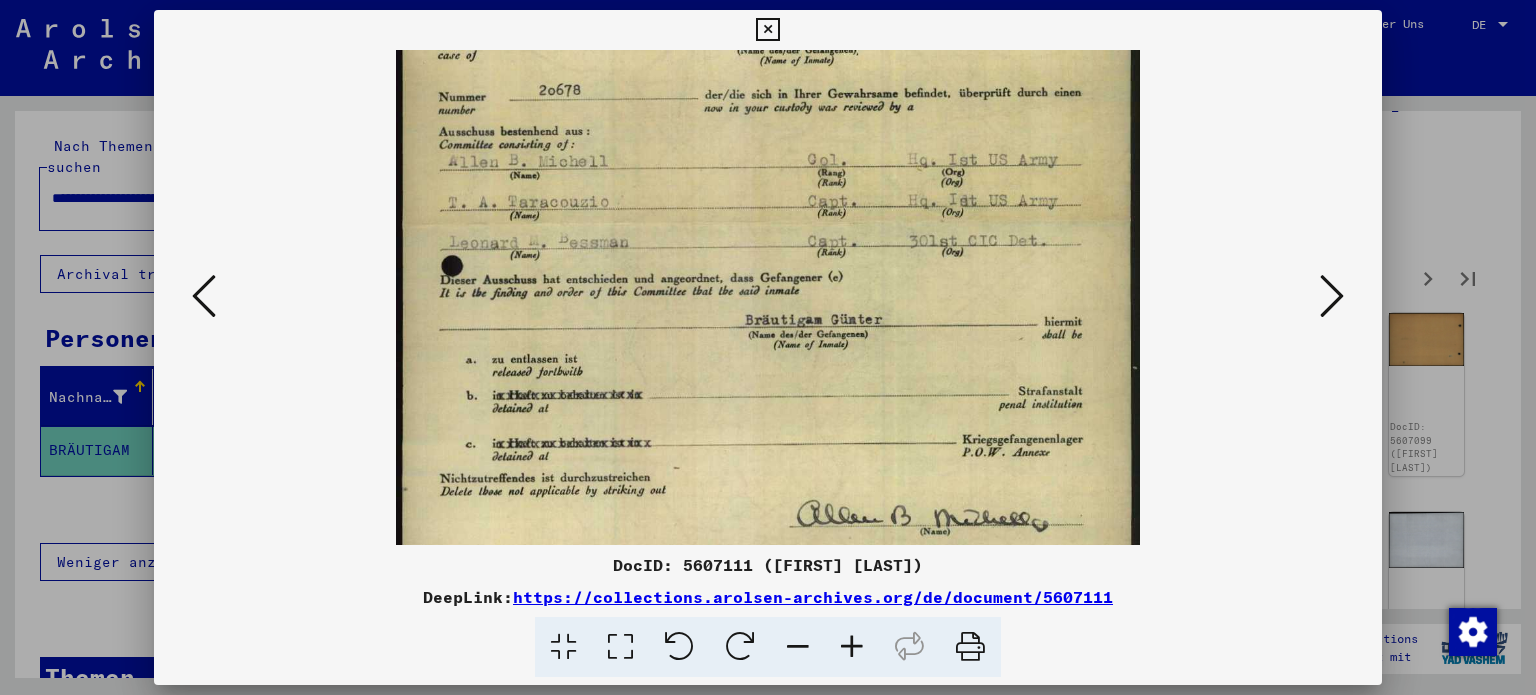 drag, startPoint x: 826, startPoint y: 447, endPoint x: 790, endPoint y: 178, distance: 271.39822 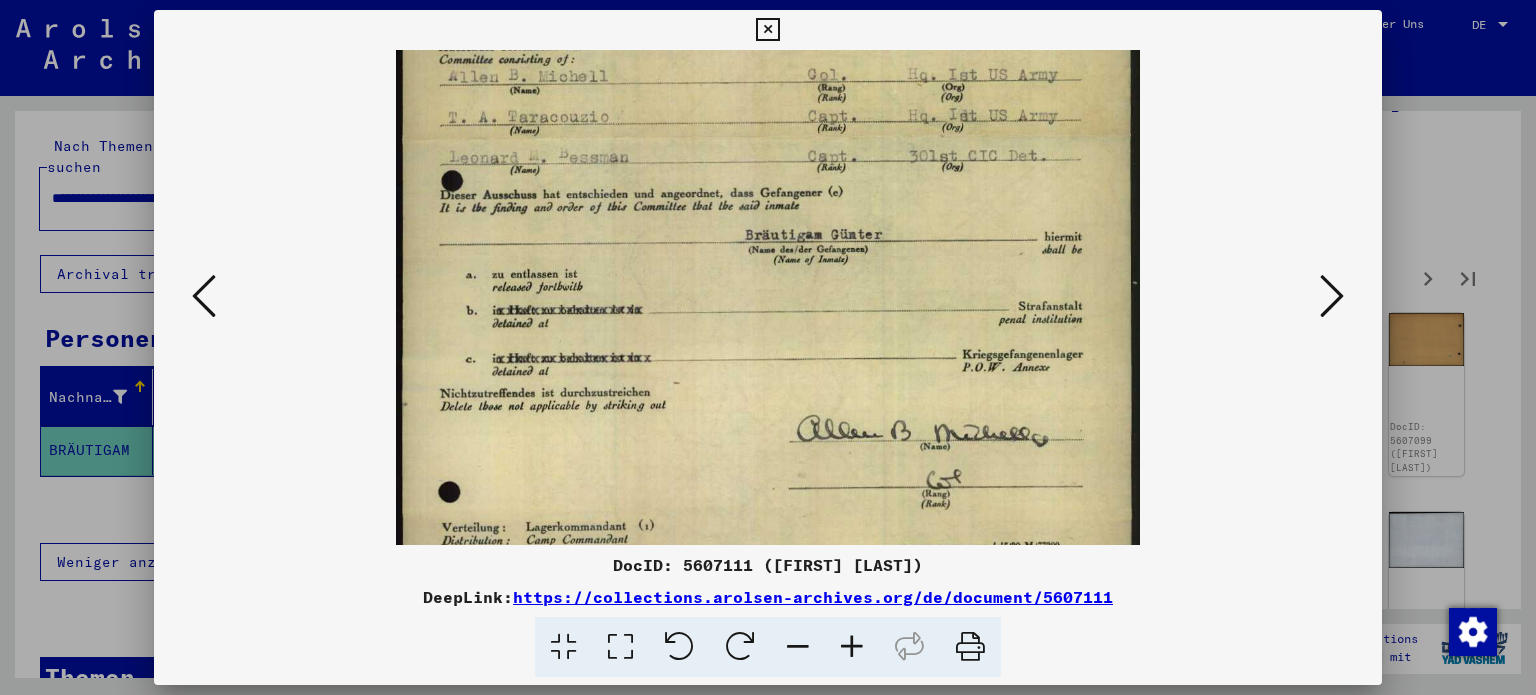 scroll, scrollTop: 400, scrollLeft: 0, axis: vertical 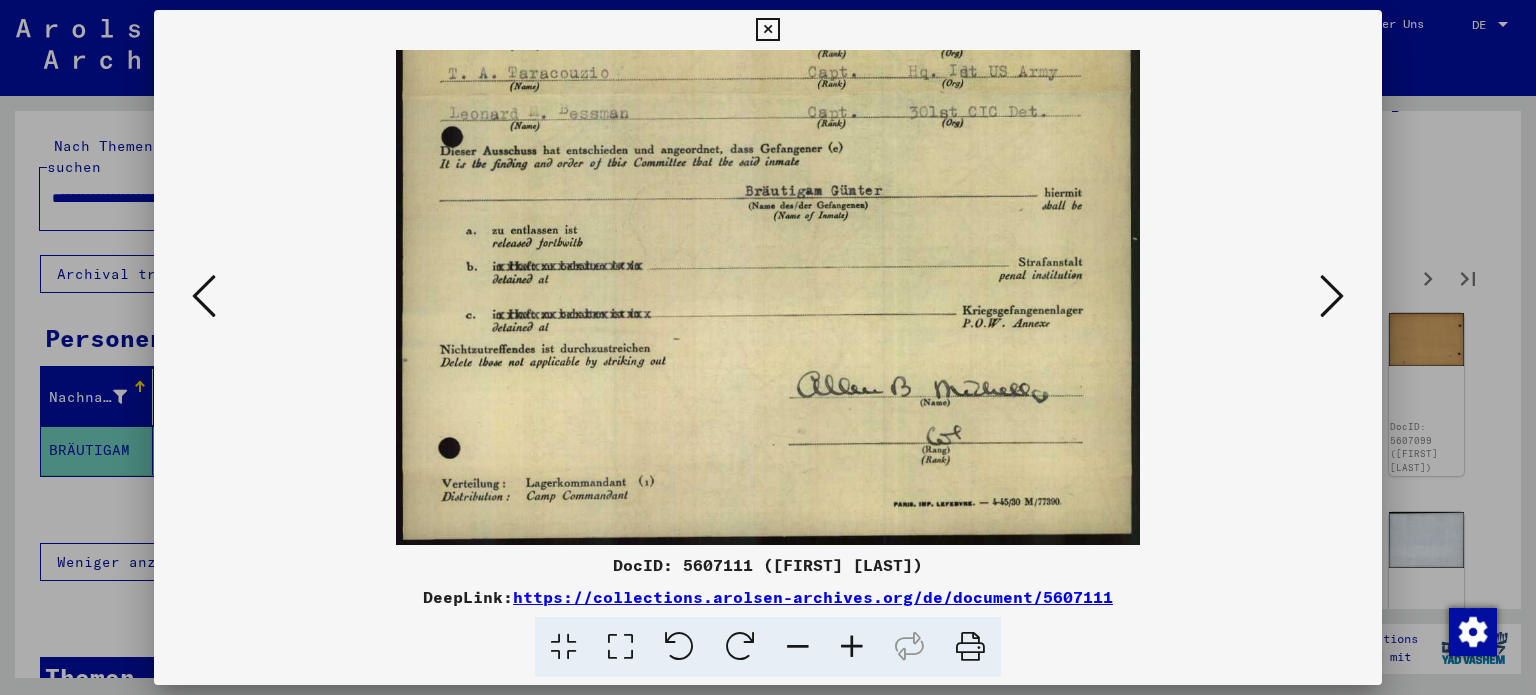drag, startPoint x: 834, startPoint y: 388, endPoint x: 802, endPoint y: 225, distance: 166.1114 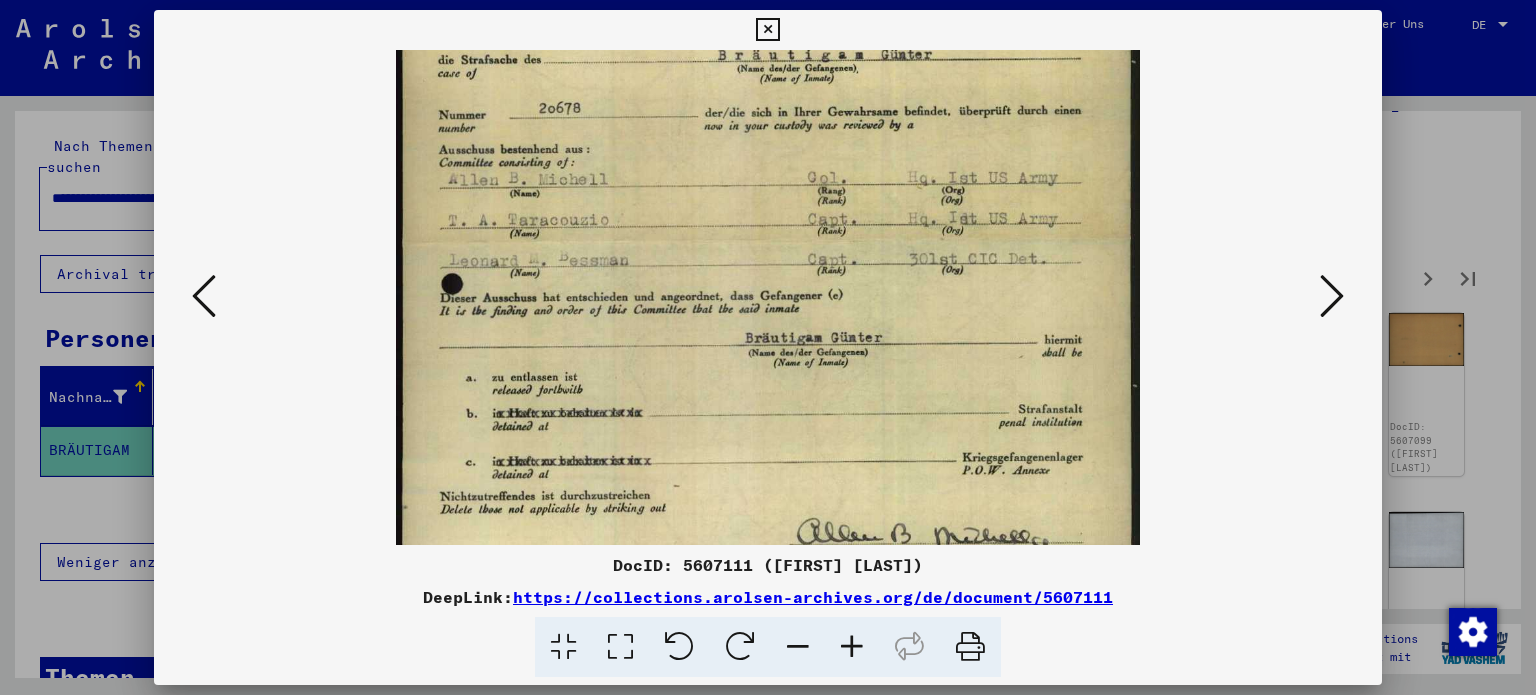 drag, startPoint x: 898, startPoint y: 333, endPoint x: 891, endPoint y: 450, distance: 117.20921 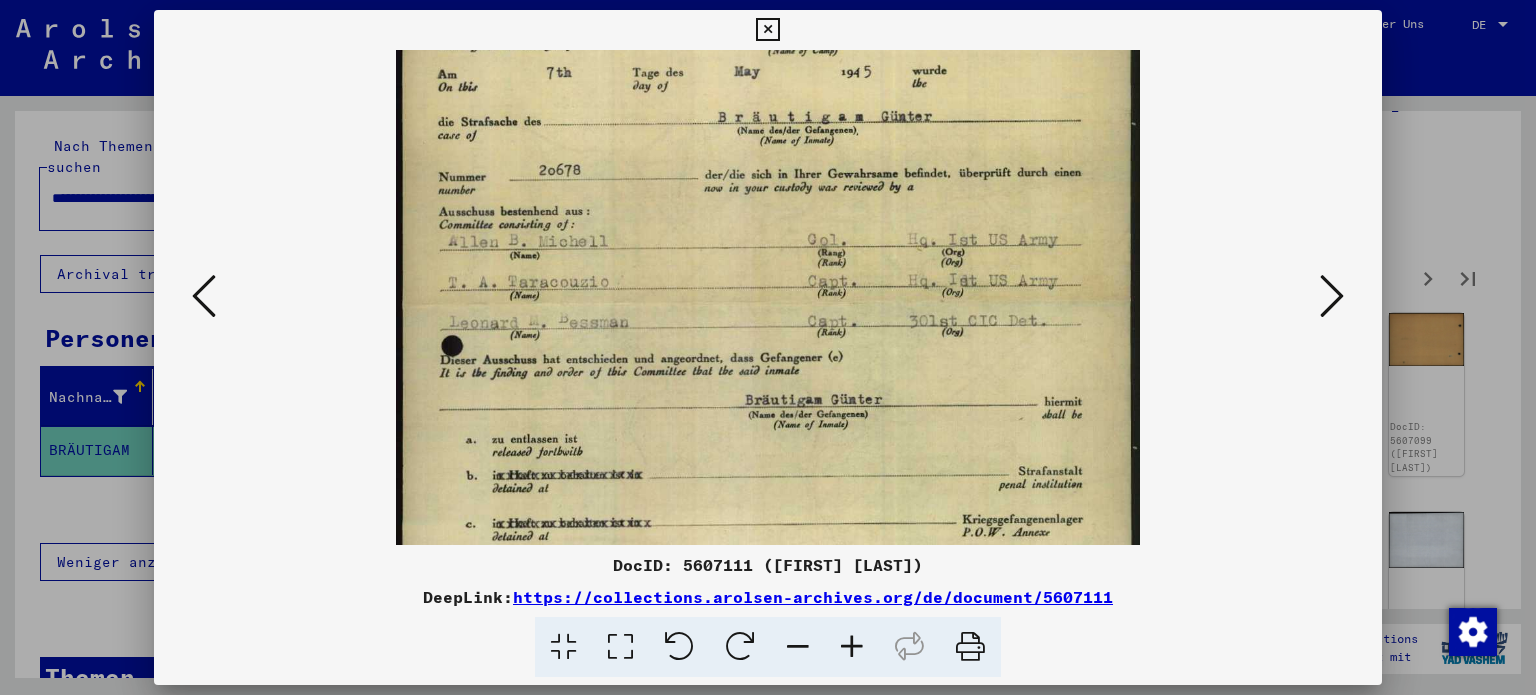 drag, startPoint x: 840, startPoint y: 379, endPoint x: 839, endPoint y: 403, distance: 24.020824 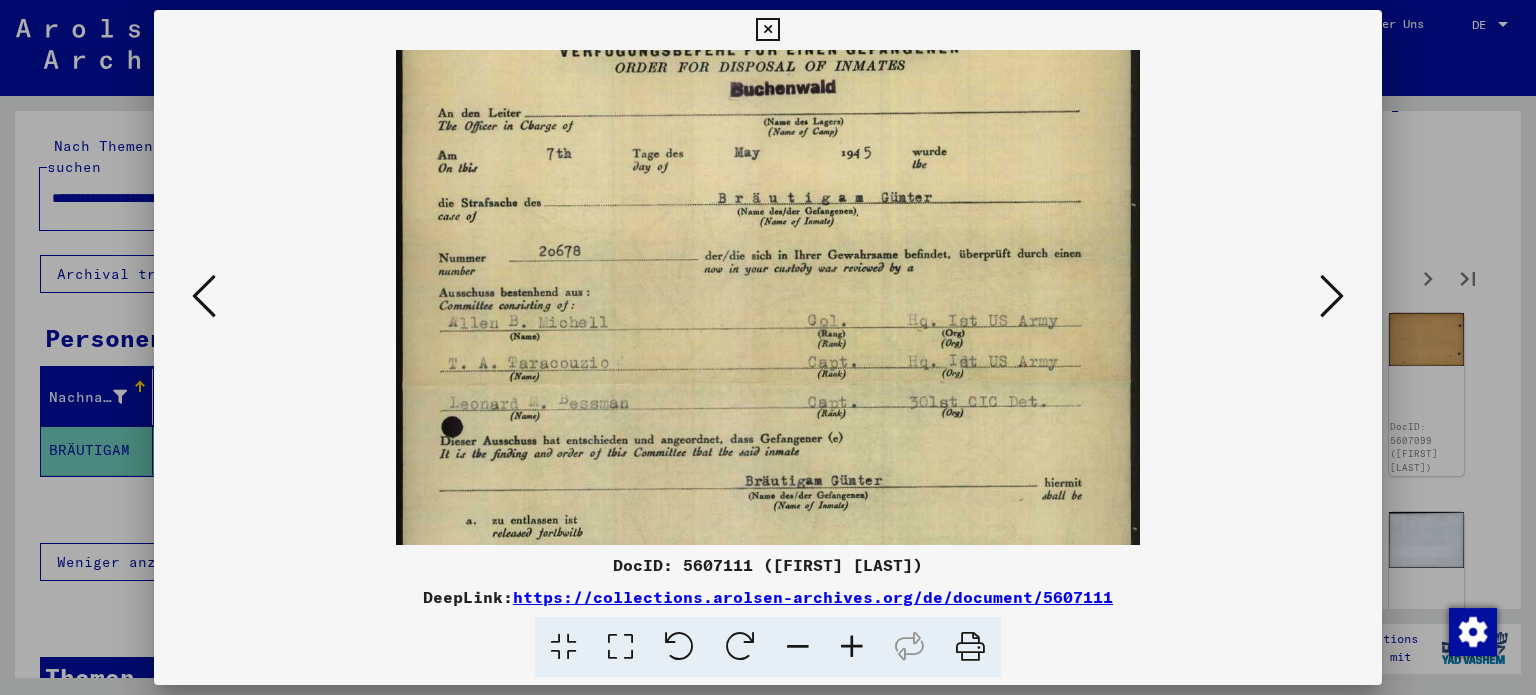 drag, startPoint x: 804, startPoint y: 341, endPoint x: 804, endPoint y: 356, distance: 15 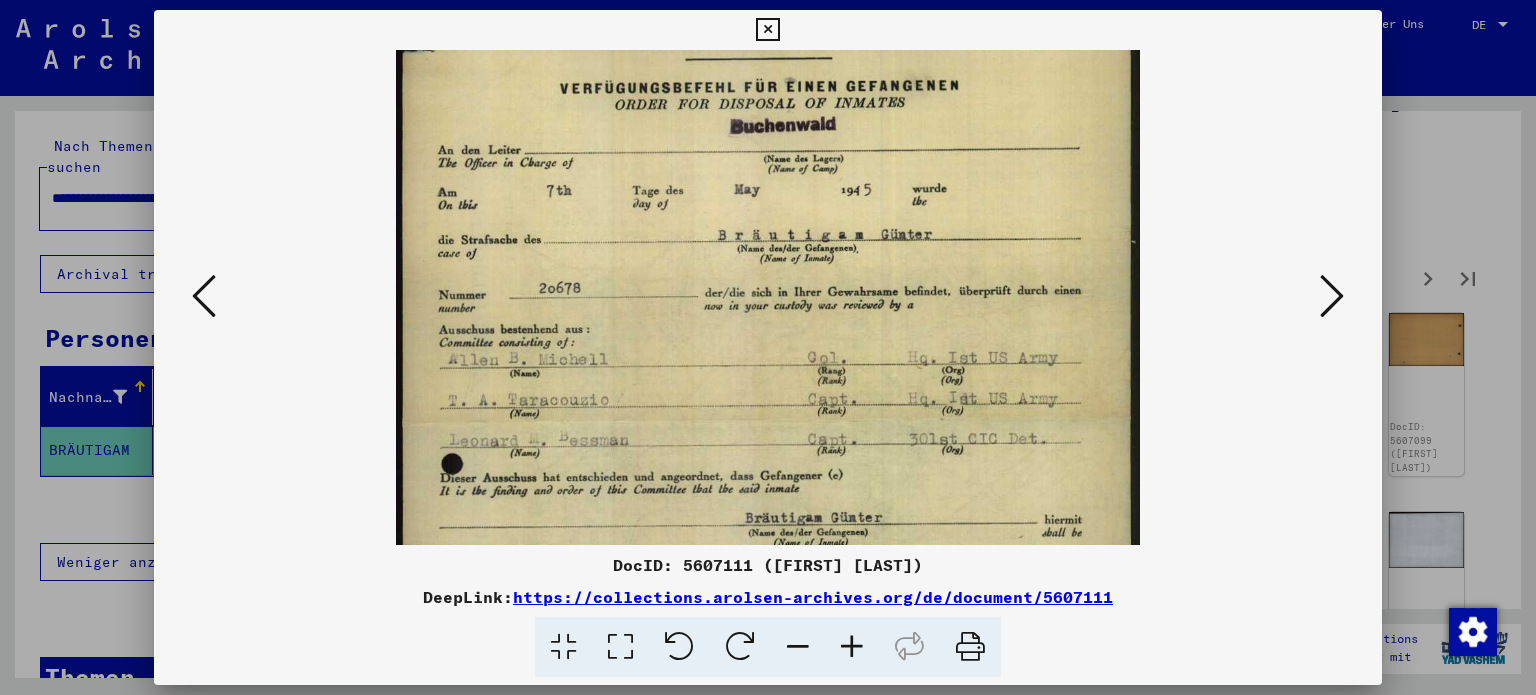 click at bounding box center (768, 424) 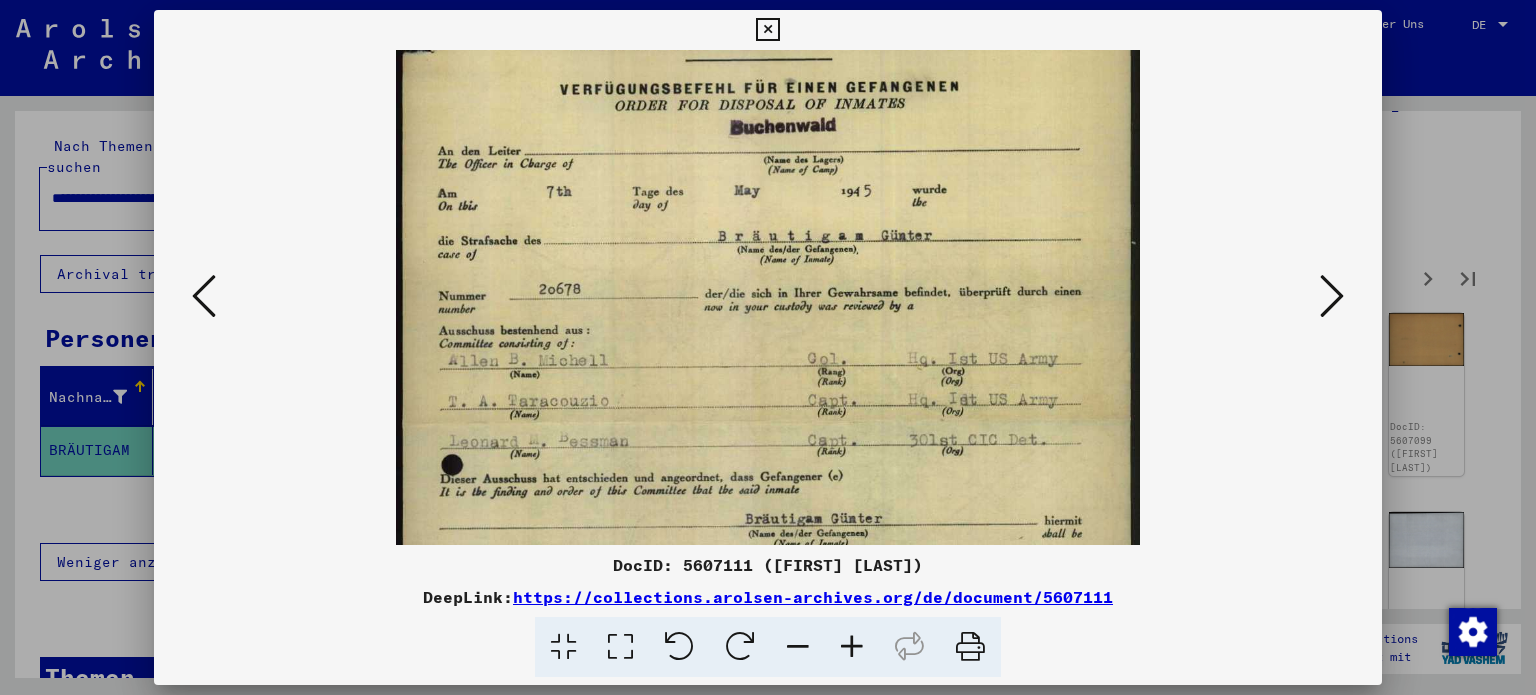 click at bounding box center [1332, 297] 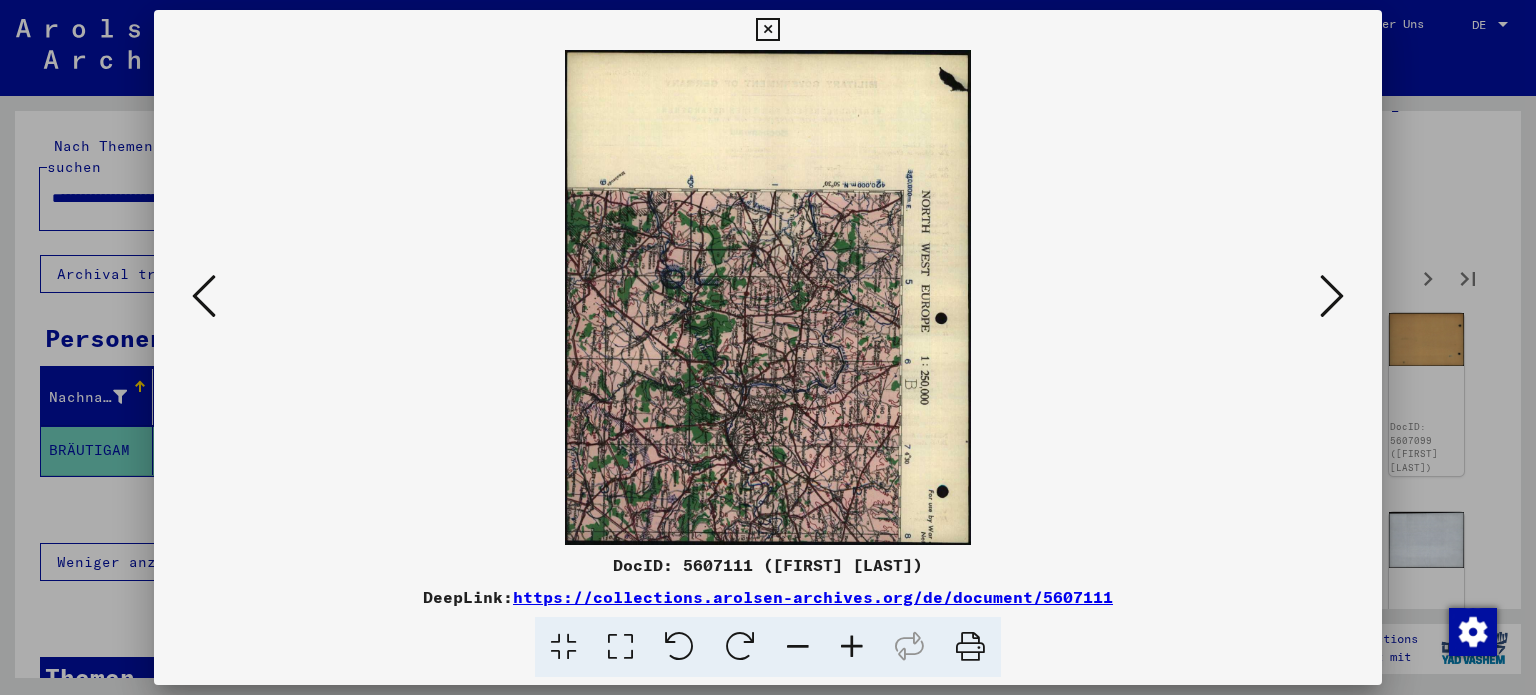 drag, startPoint x: 790, startPoint y: 267, endPoint x: 792, endPoint y: 130, distance: 137.0146 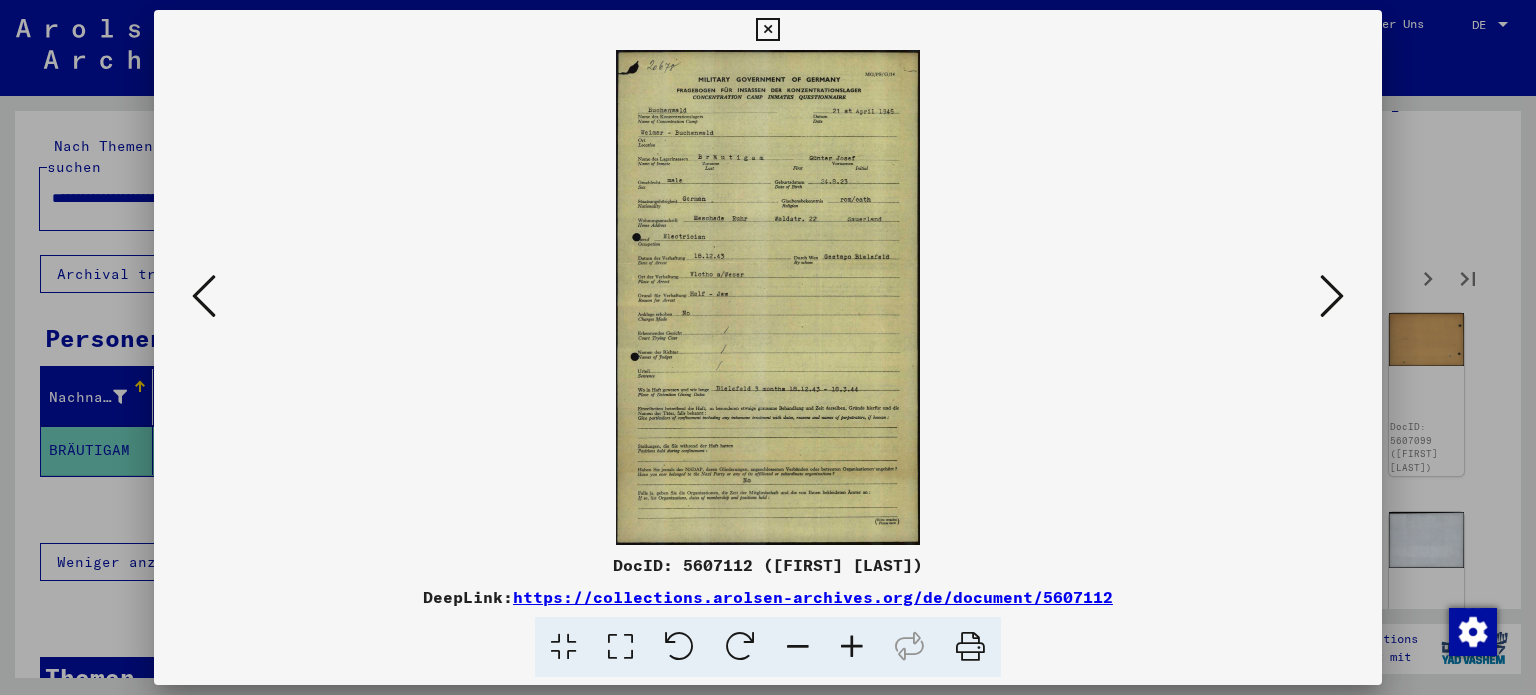 click at bounding box center [852, 647] 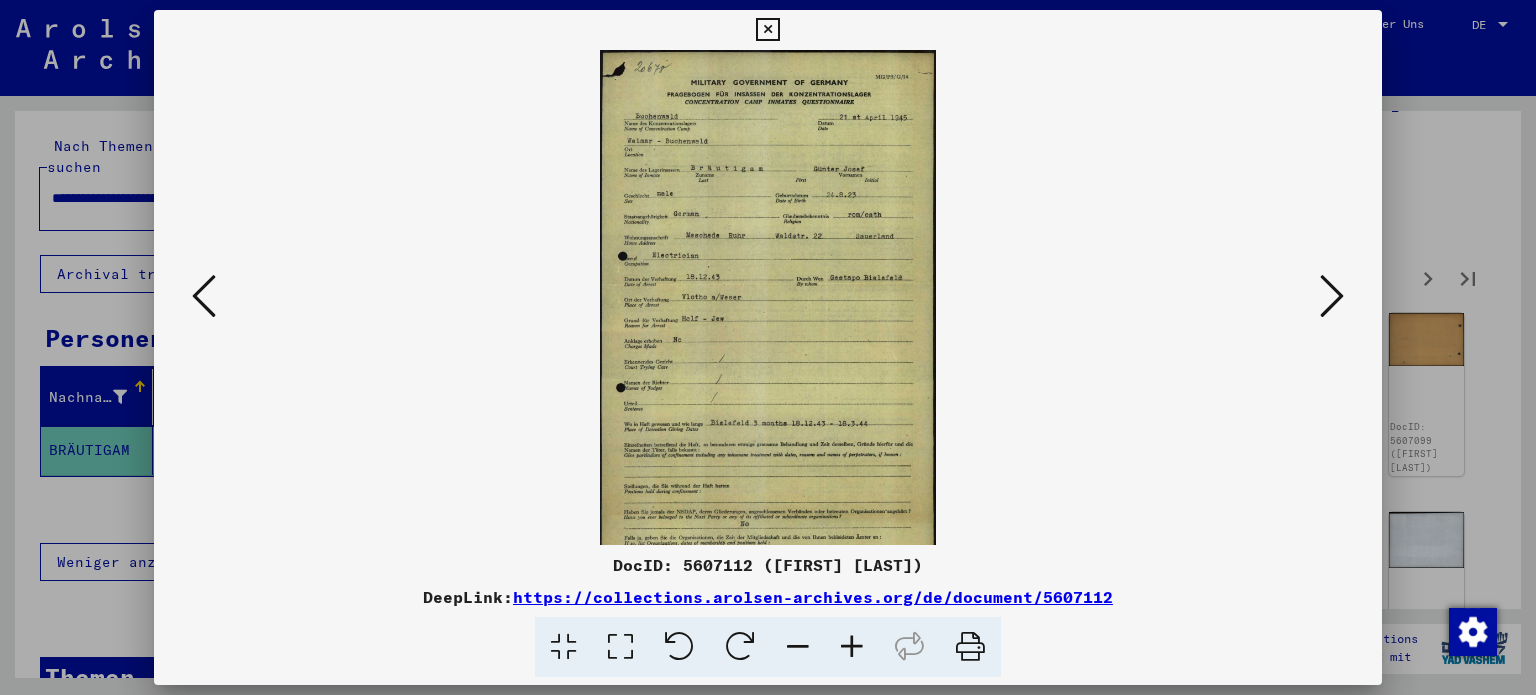 click at bounding box center (852, 647) 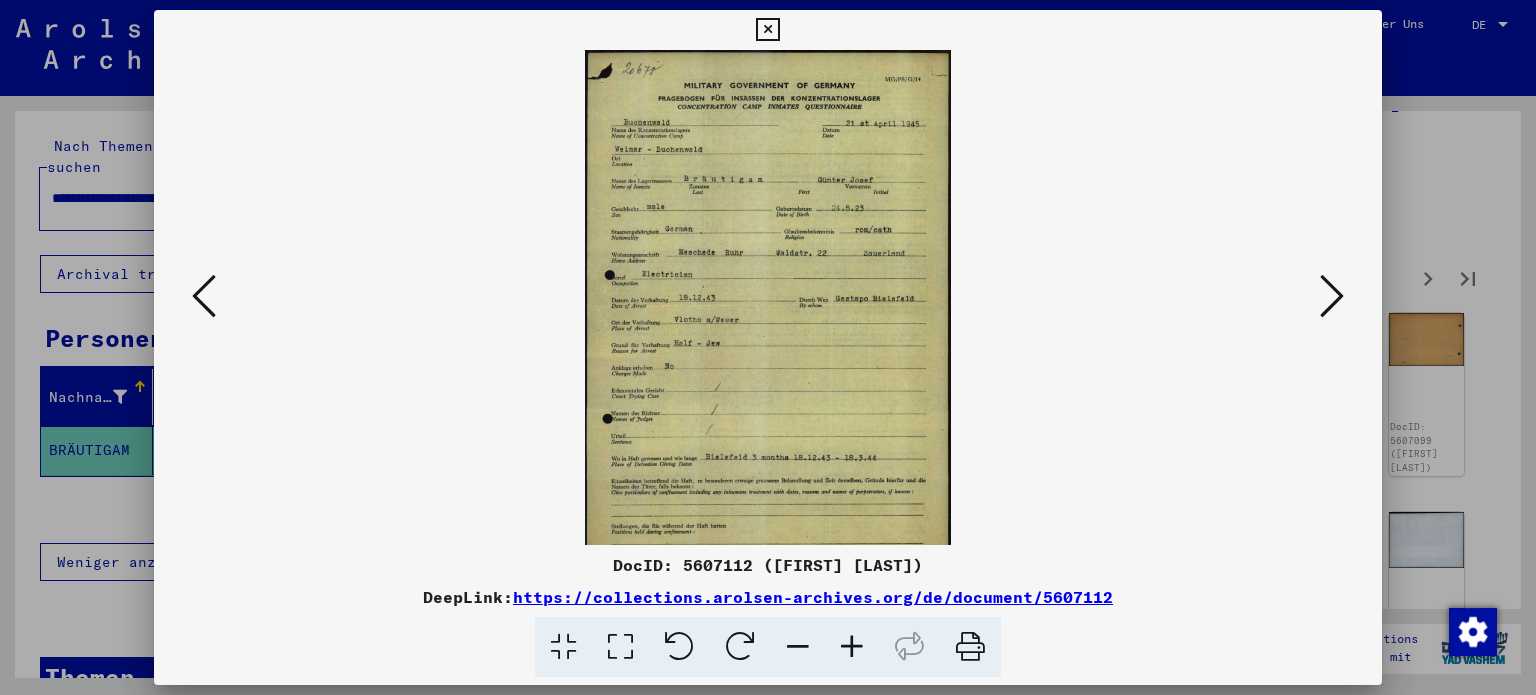 click at bounding box center [852, 647] 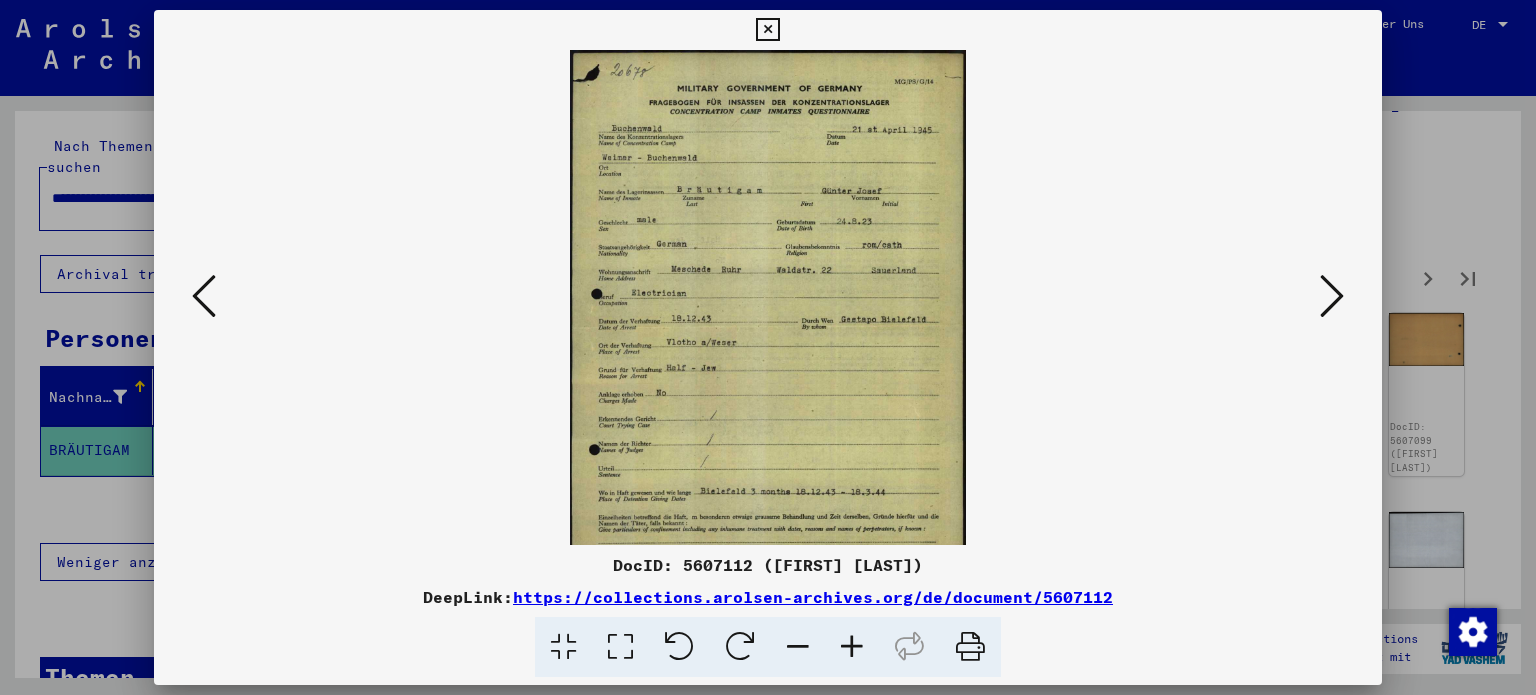 click at bounding box center [852, 647] 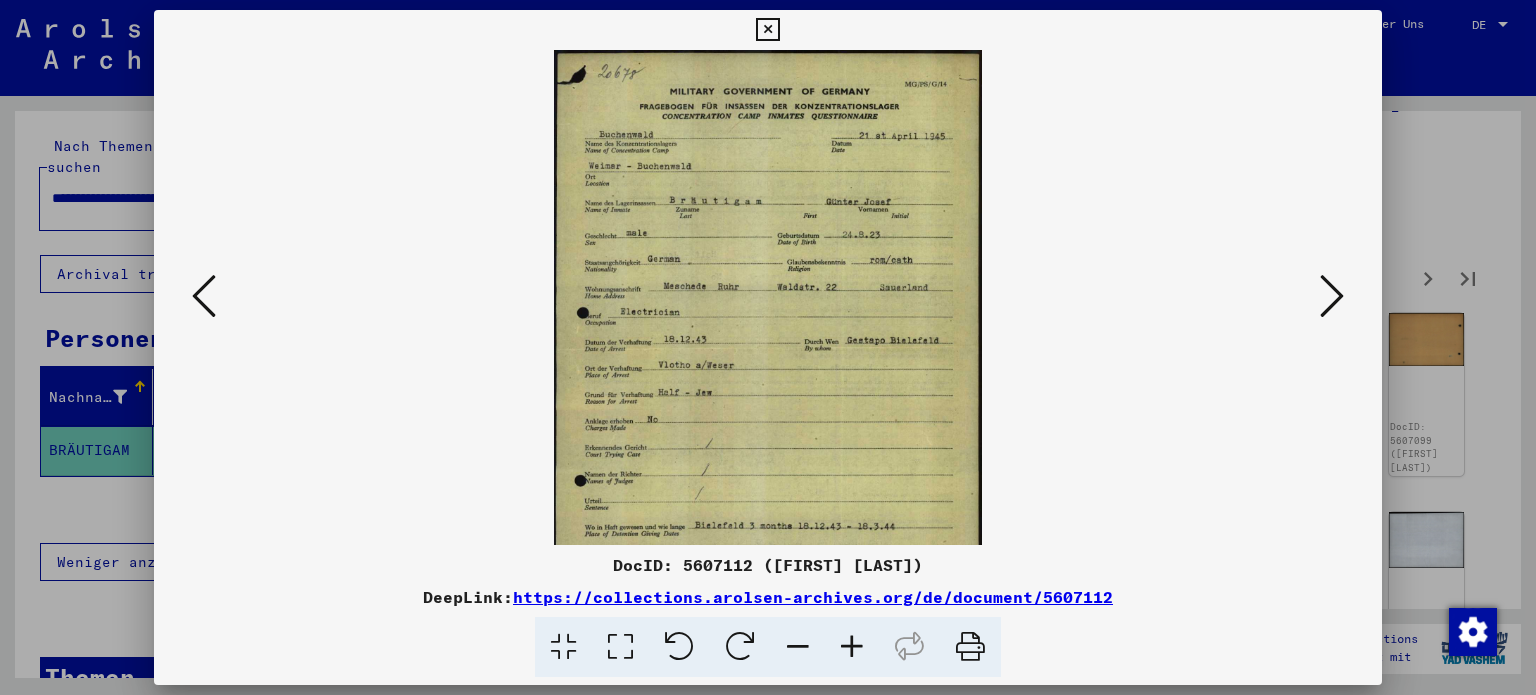 click at bounding box center [852, 647] 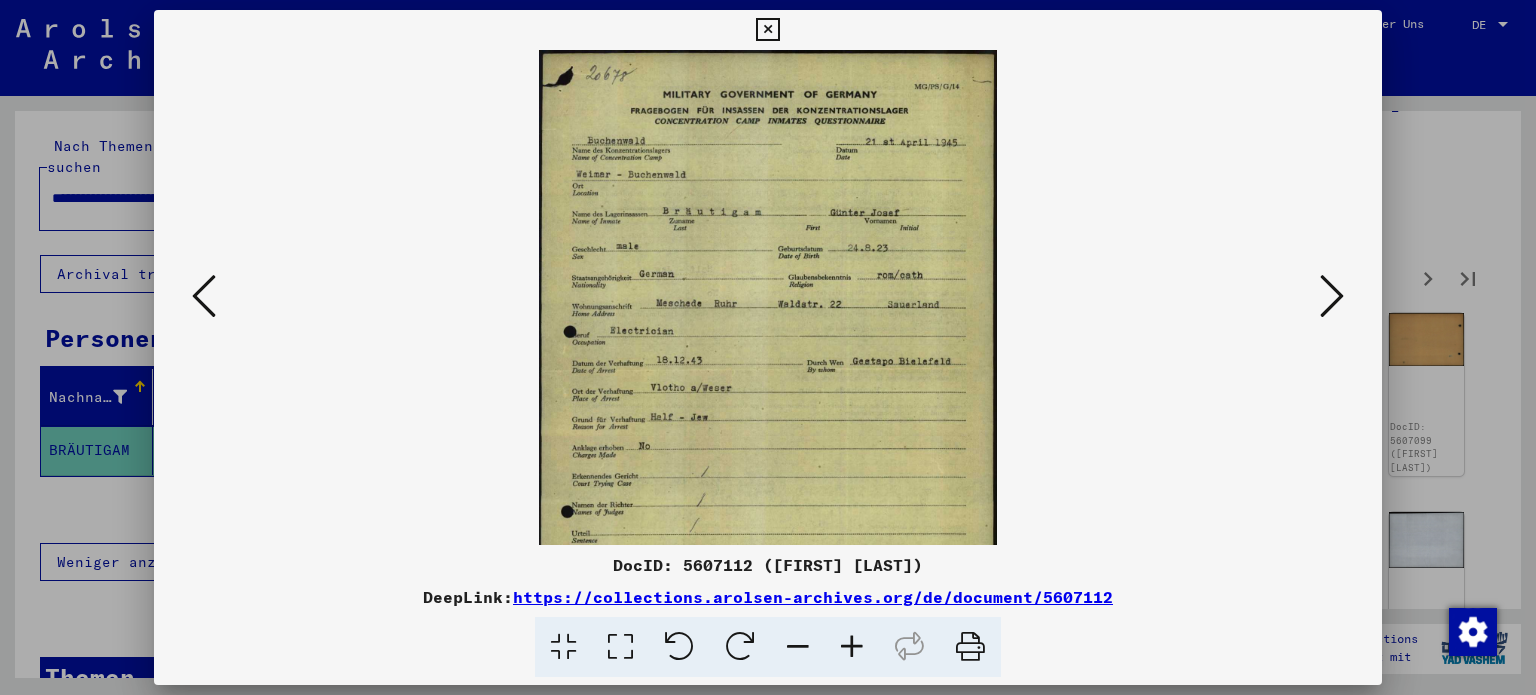 click at bounding box center (852, 647) 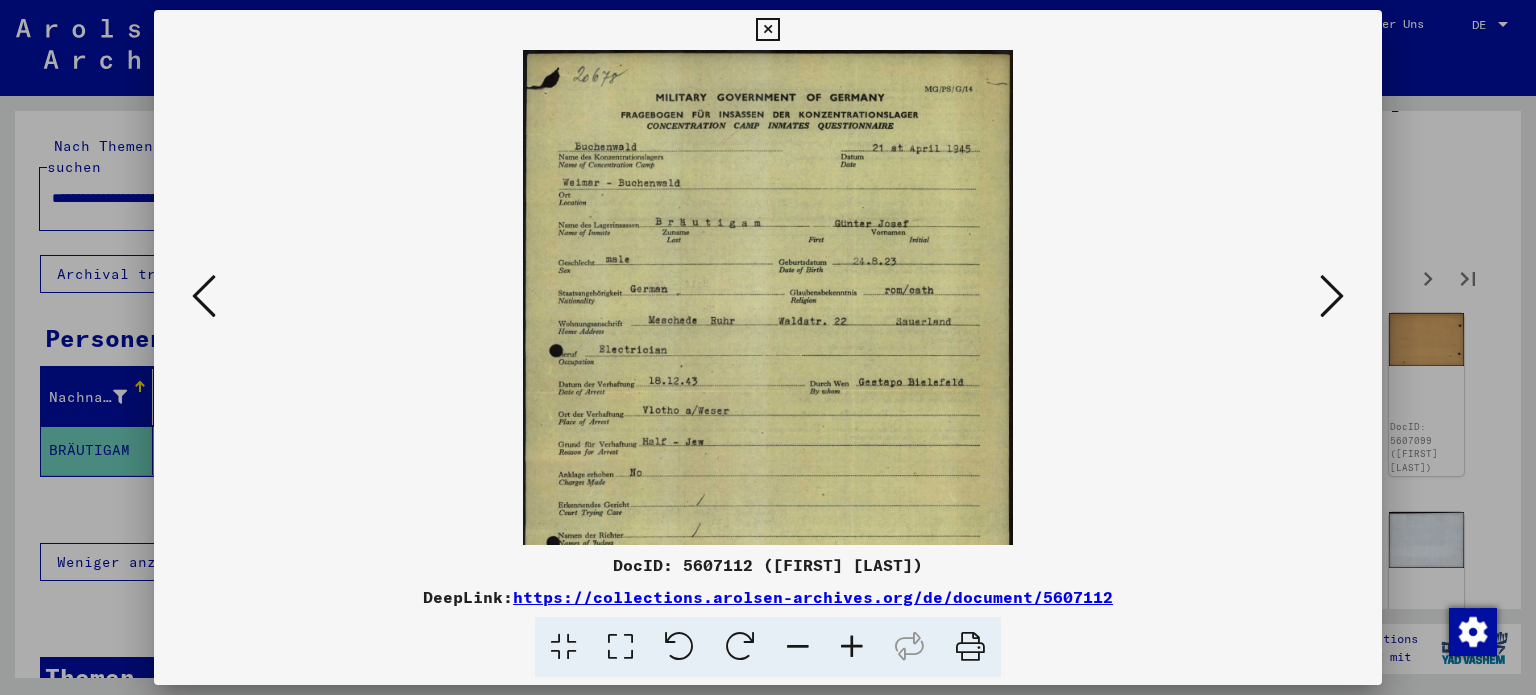 click at bounding box center (852, 647) 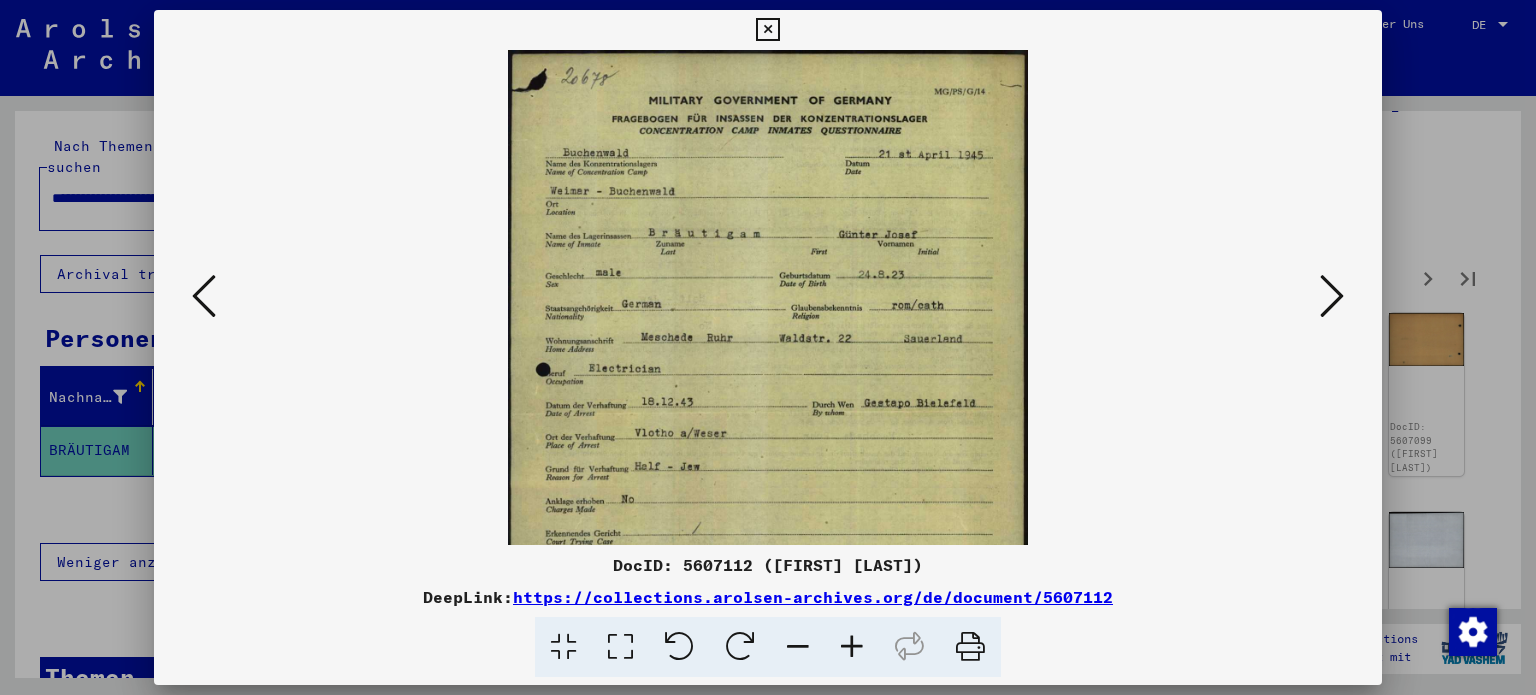 click at bounding box center (852, 647) 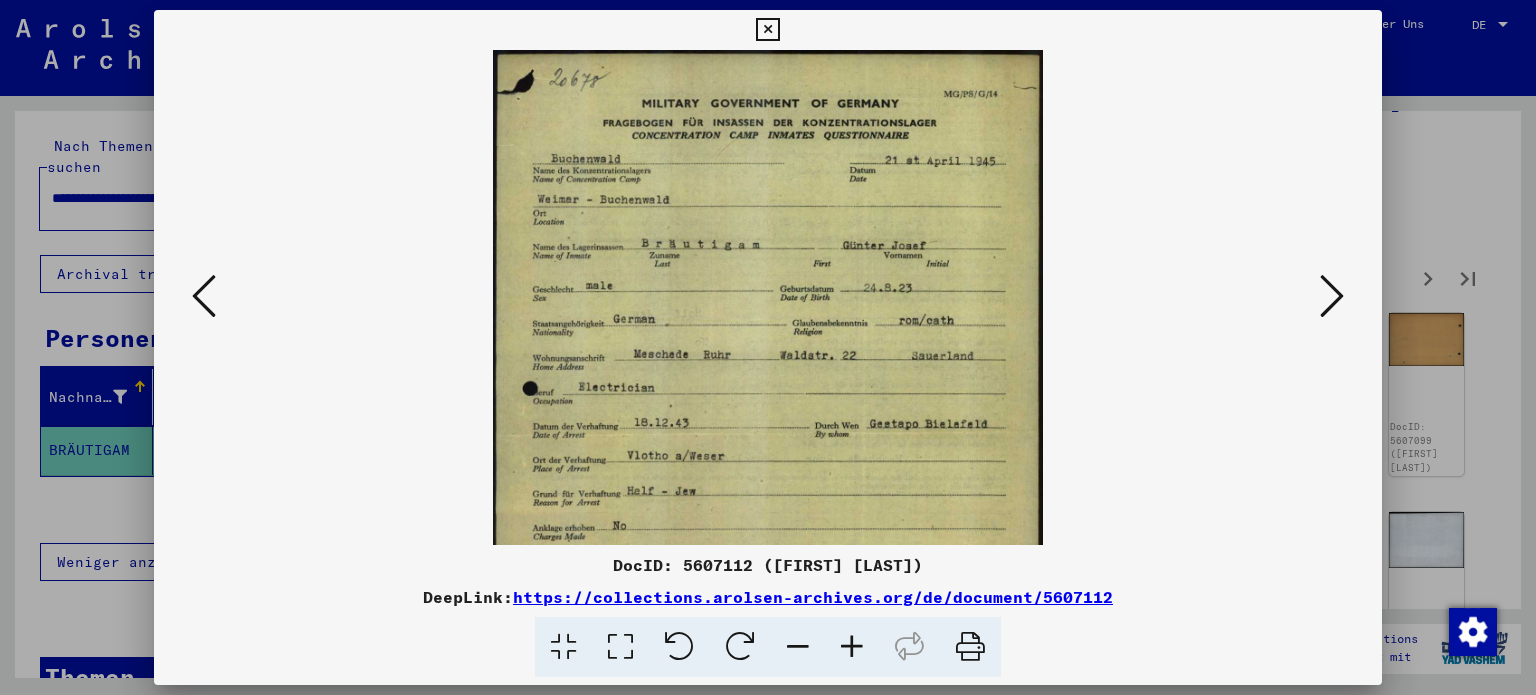 click at bounding box center (852, 647) 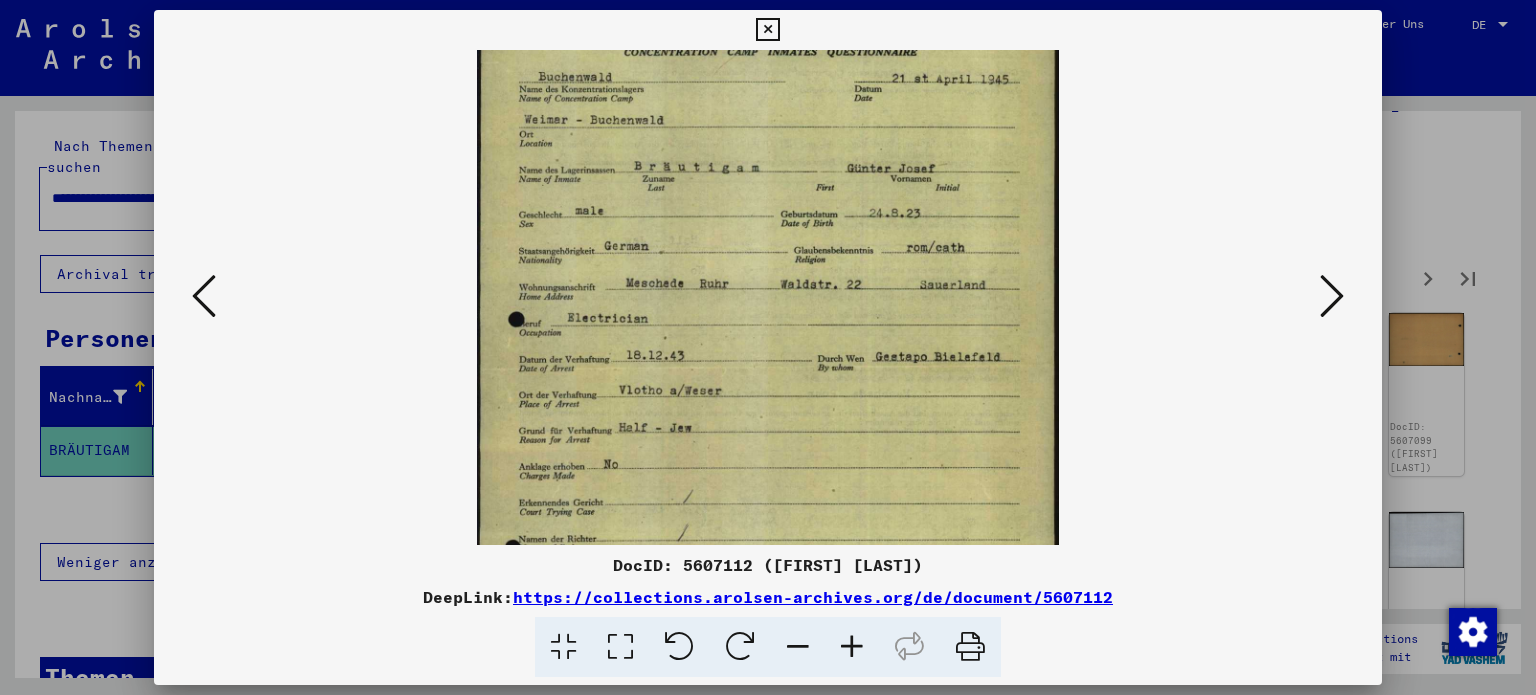 drag, startPoint x: 761, startPoint y: 428, endPoint x: 756, endPoint y: 341, distance: 87.14356 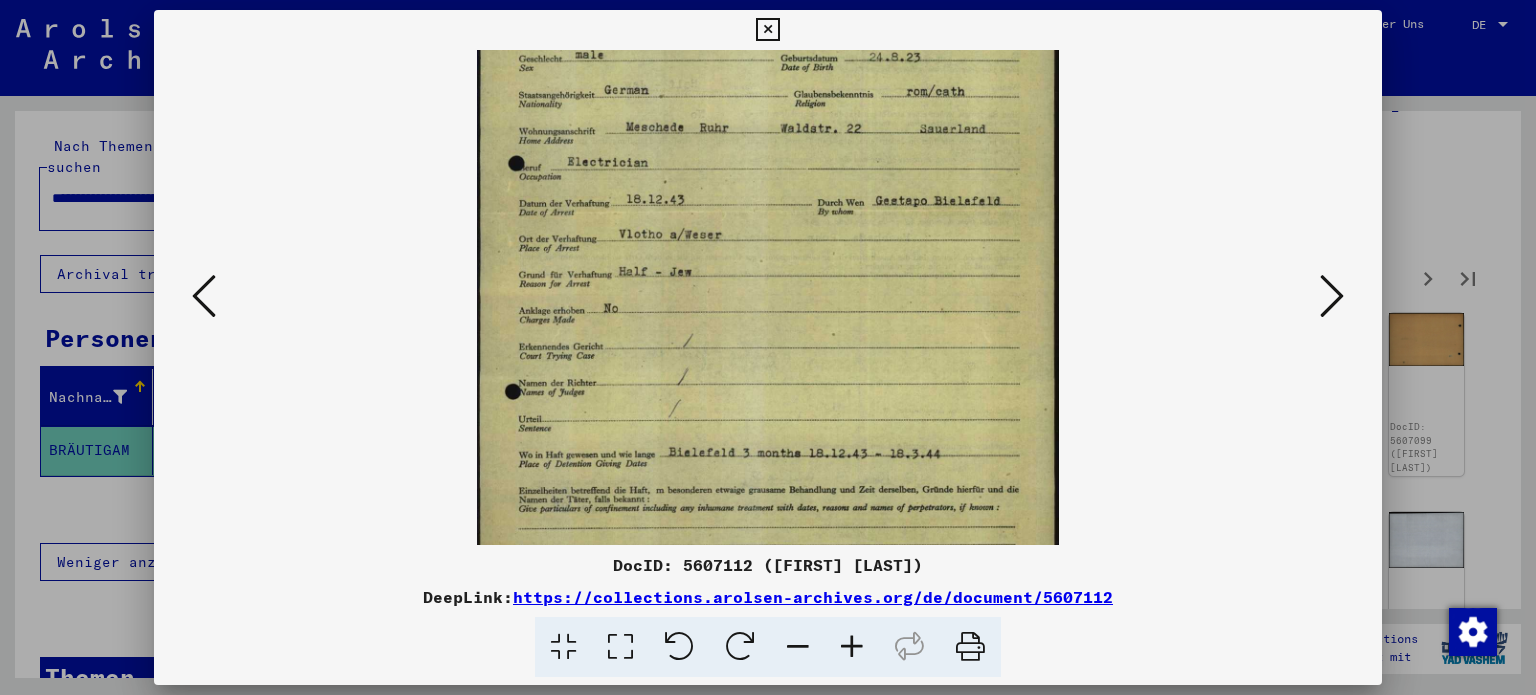 drag, startPoint x: 817, startPoint y: 388, endPoint x: 812, endPoint y: 257, distance: 131.09538 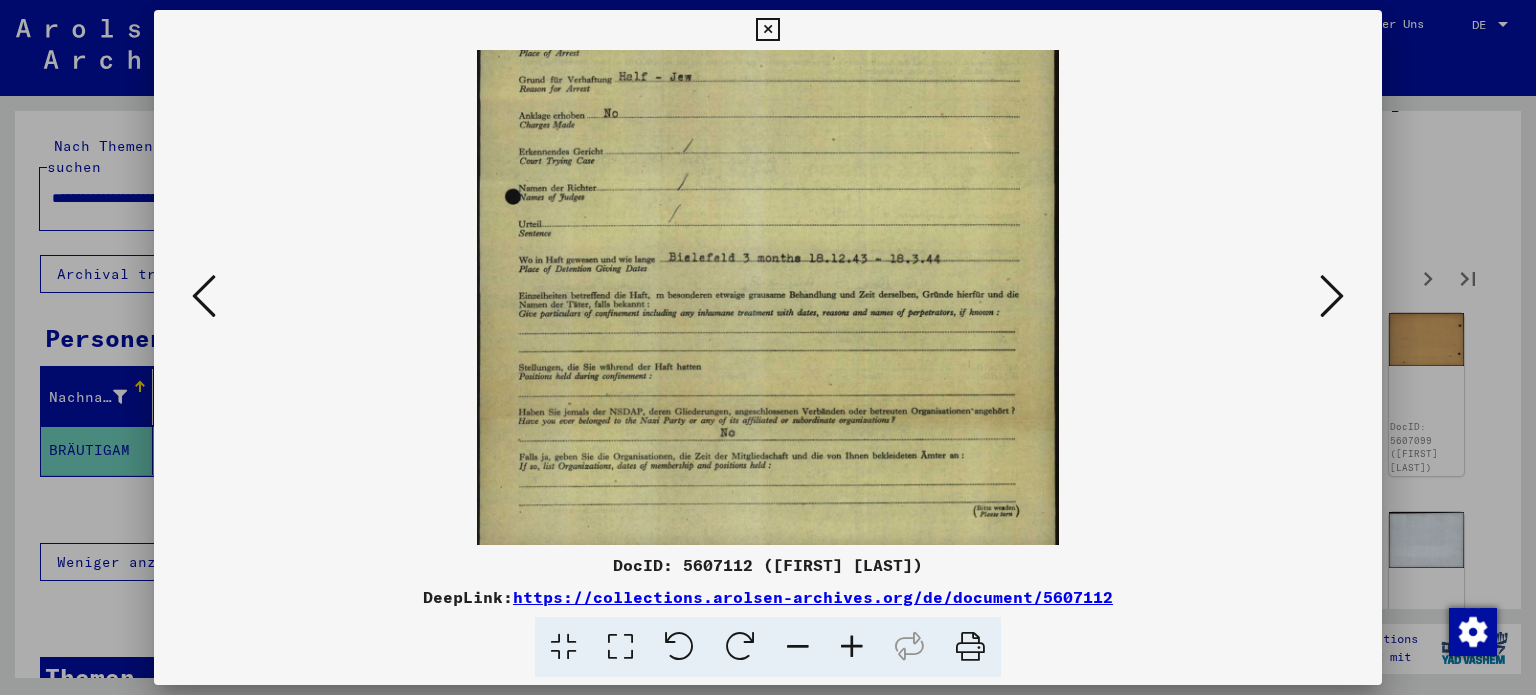 drag, startPoint x: 788, startPoint y: 403, endPoint x: 816, endPoint y: 211, distance: 194.03093 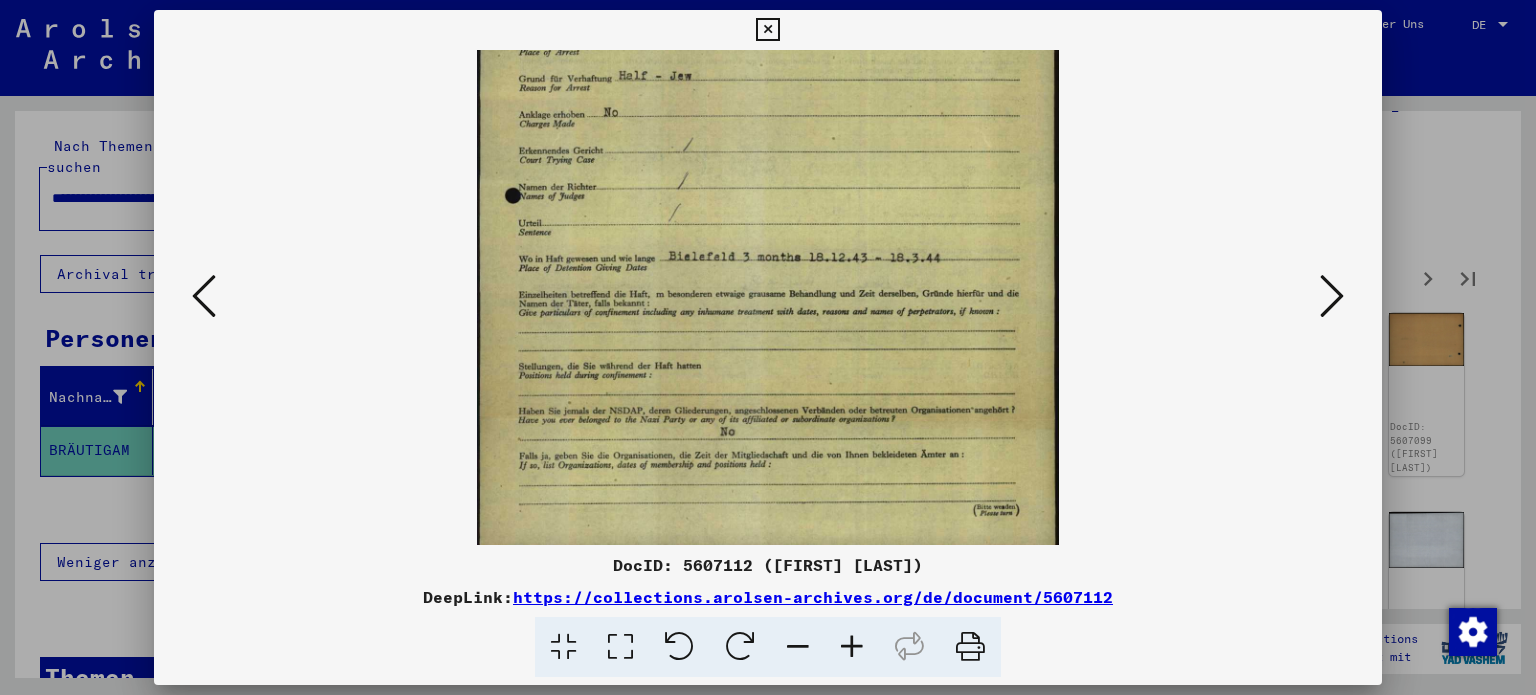 scroll, scrollTop: 449, scrollLeft: 0, axis: vertical 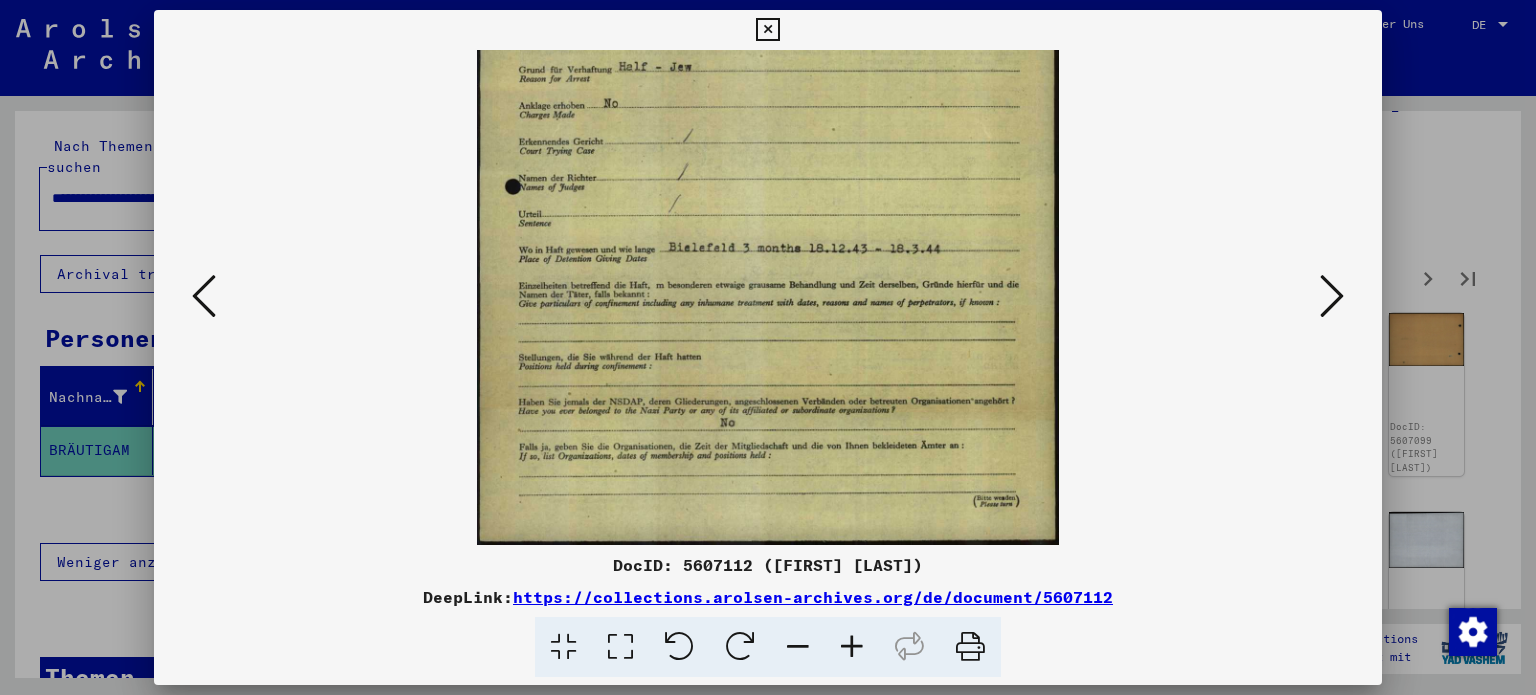 drag, startPoint x: 819, startPoint y: 415, endPoint x: 828, endPoint y: 326, distance: 89.453896 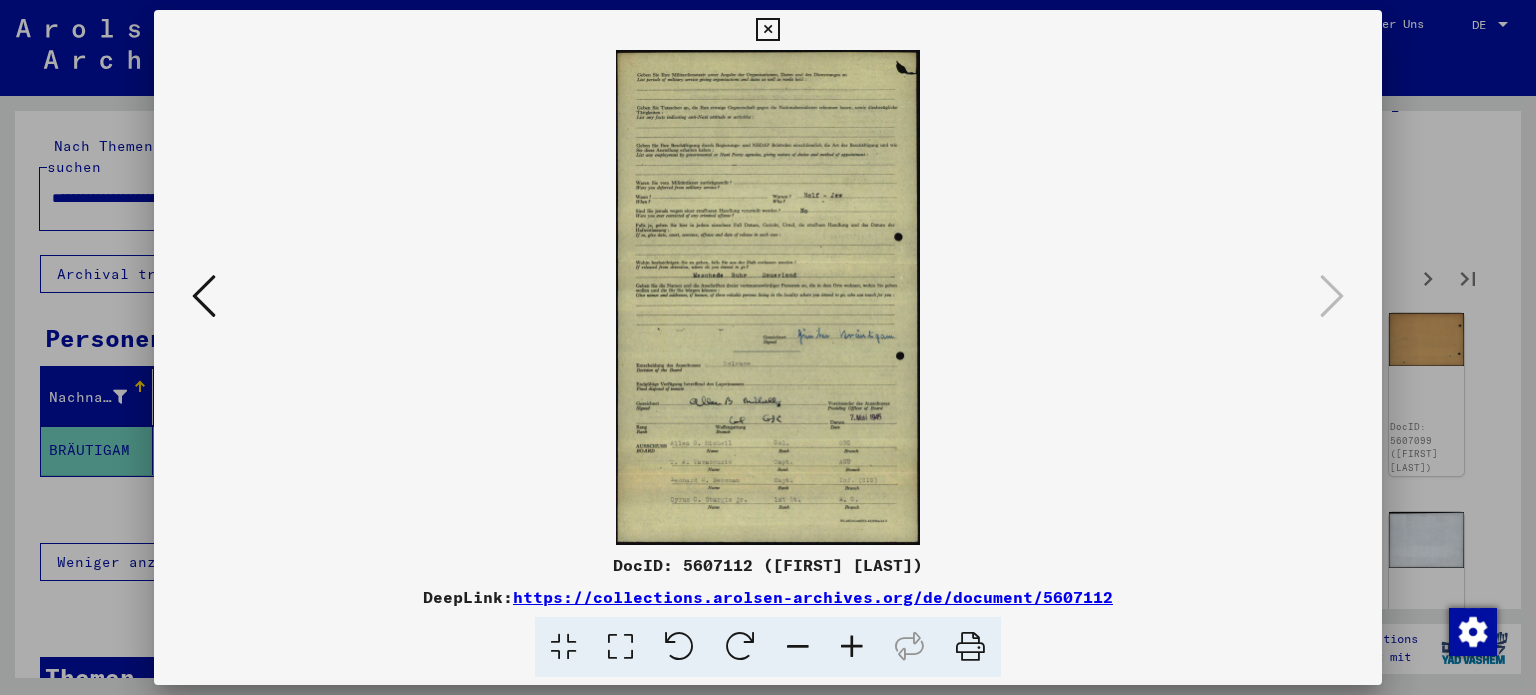 click at bounding box center (852, 647) 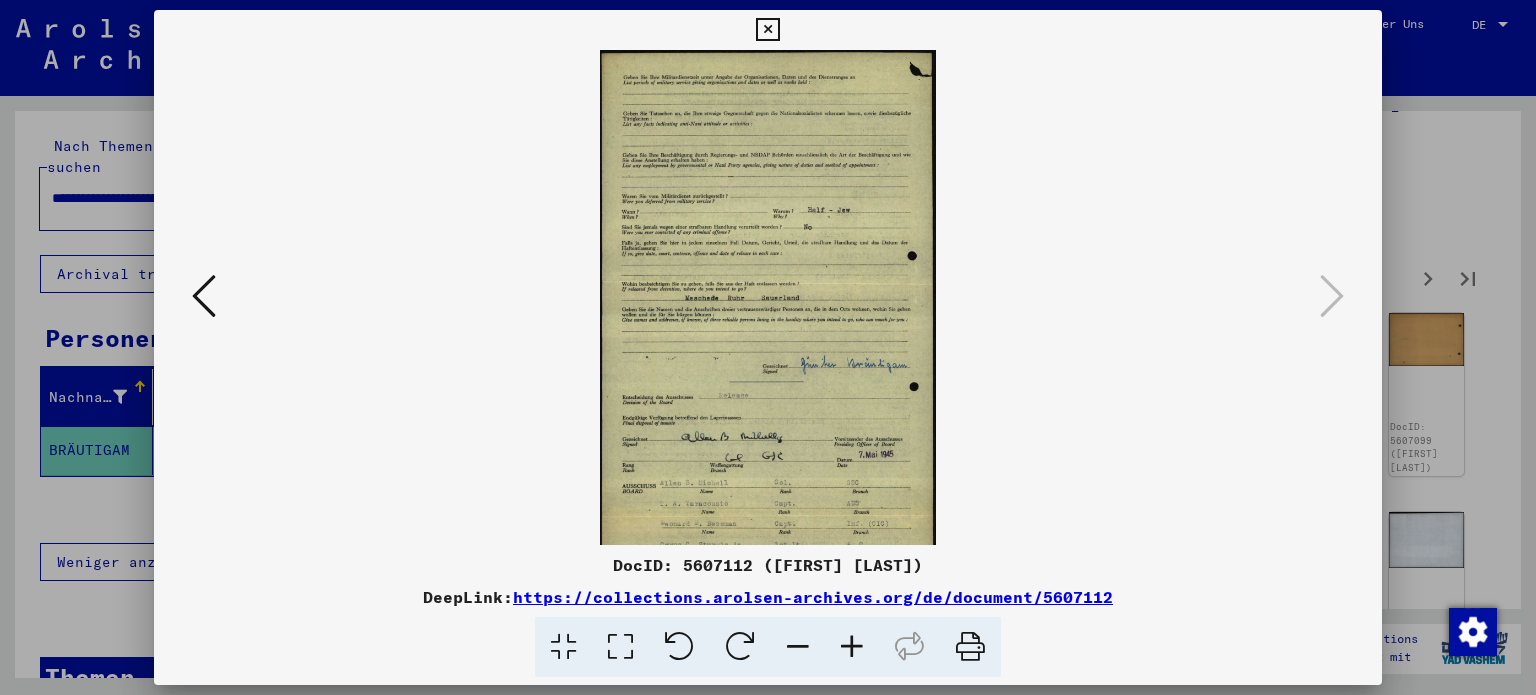 click at bounding box center [852, 647] 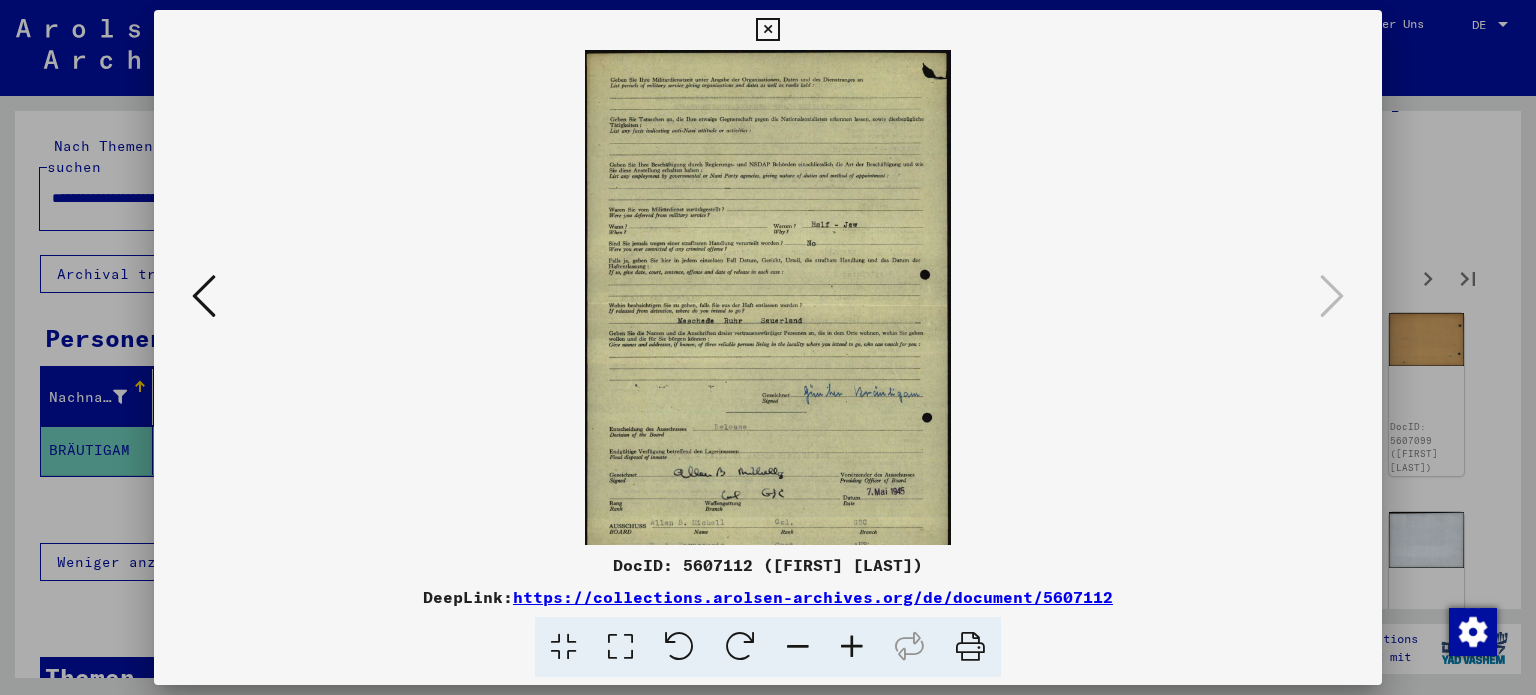 click at bounding box center [852, 647] 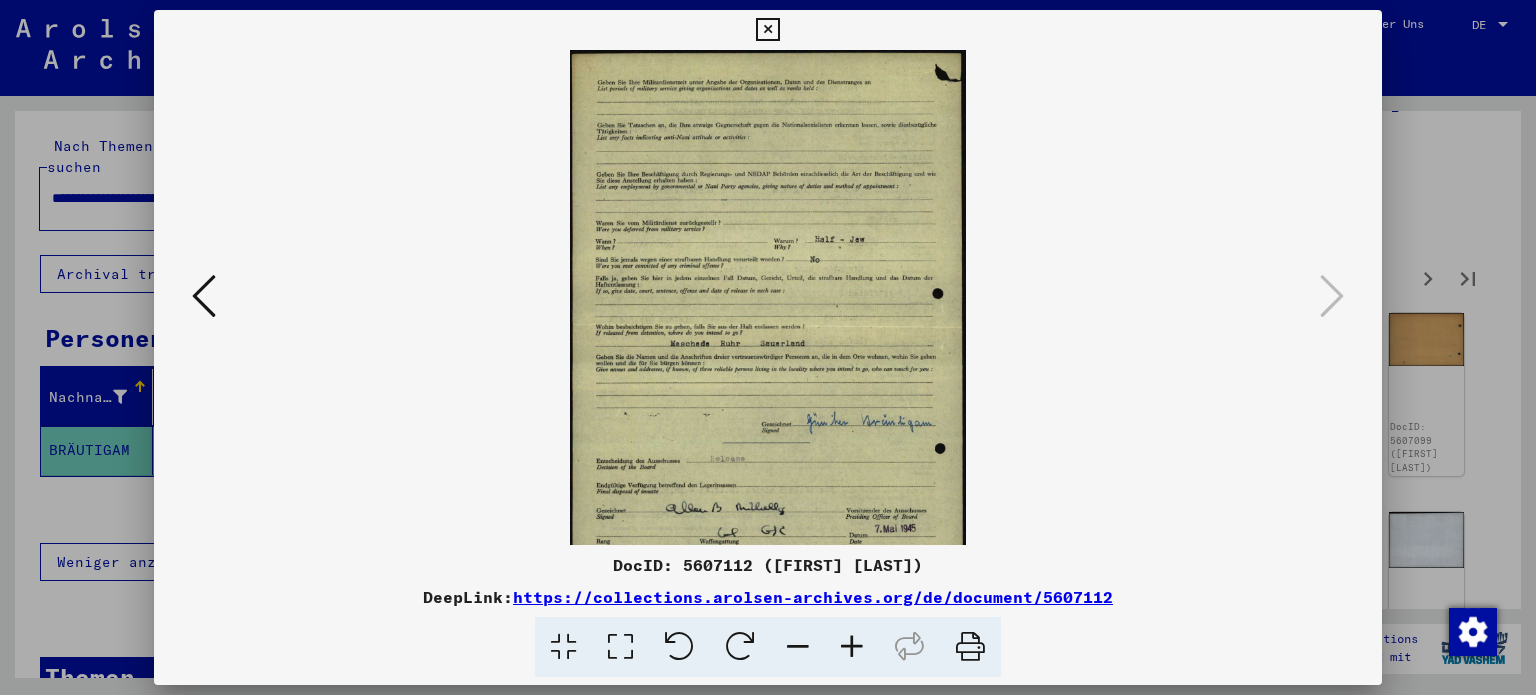 click at bounding box center [852, 647] 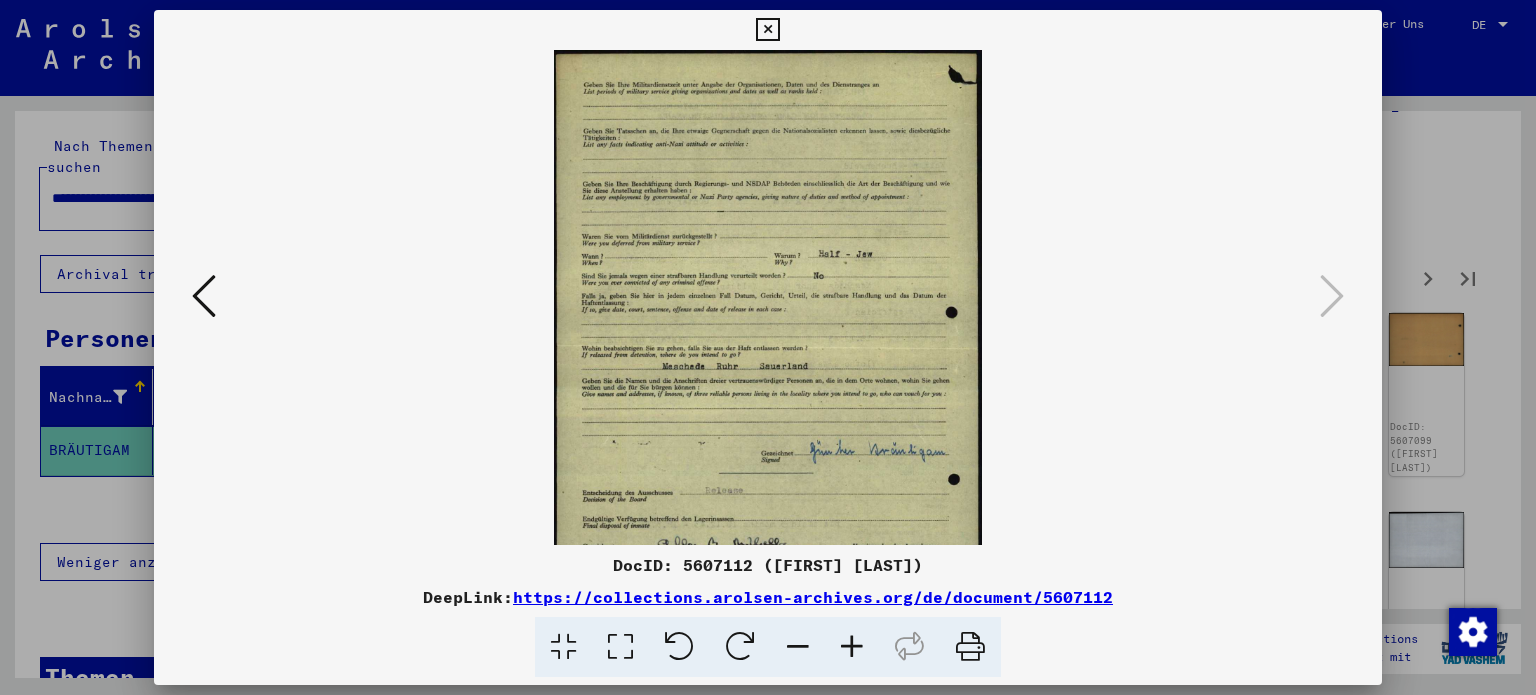 click at bounding box center [852, 647] 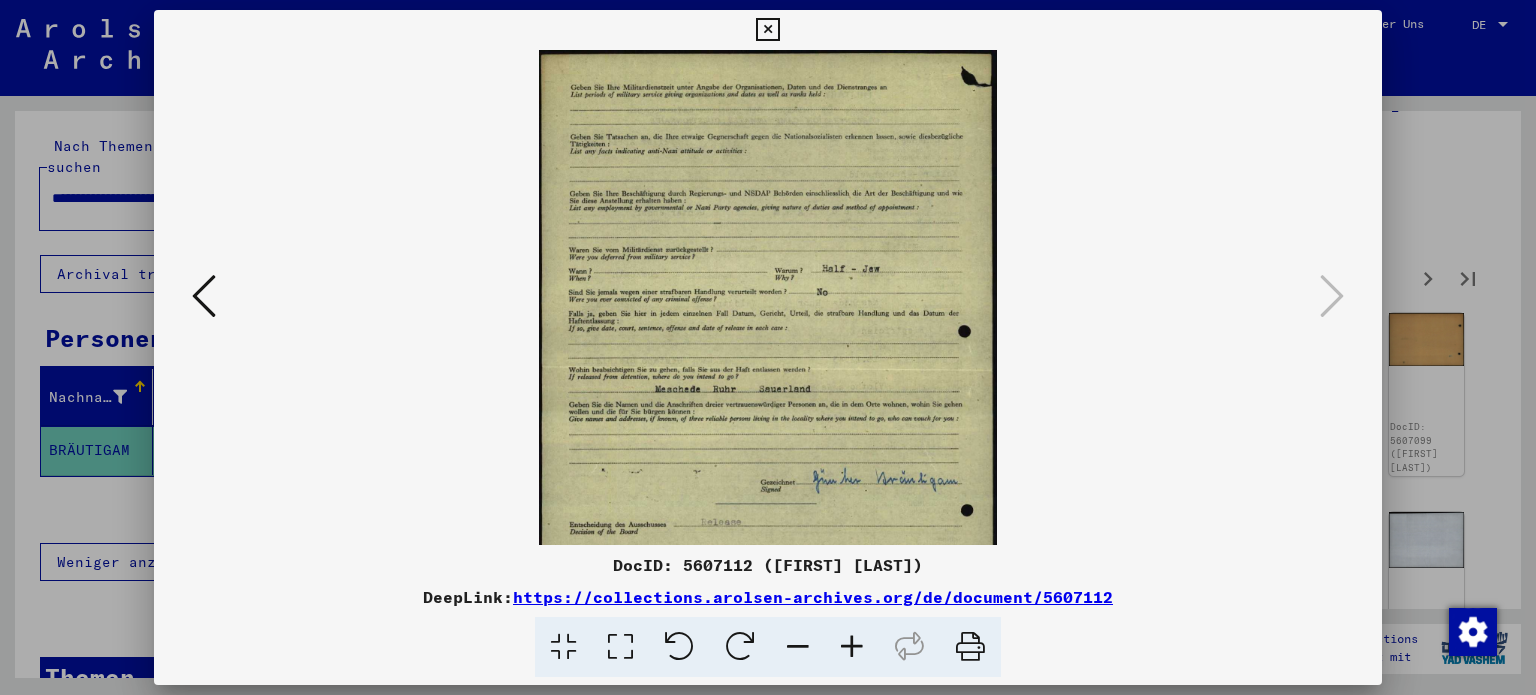 click at bounding box center [852, 647] 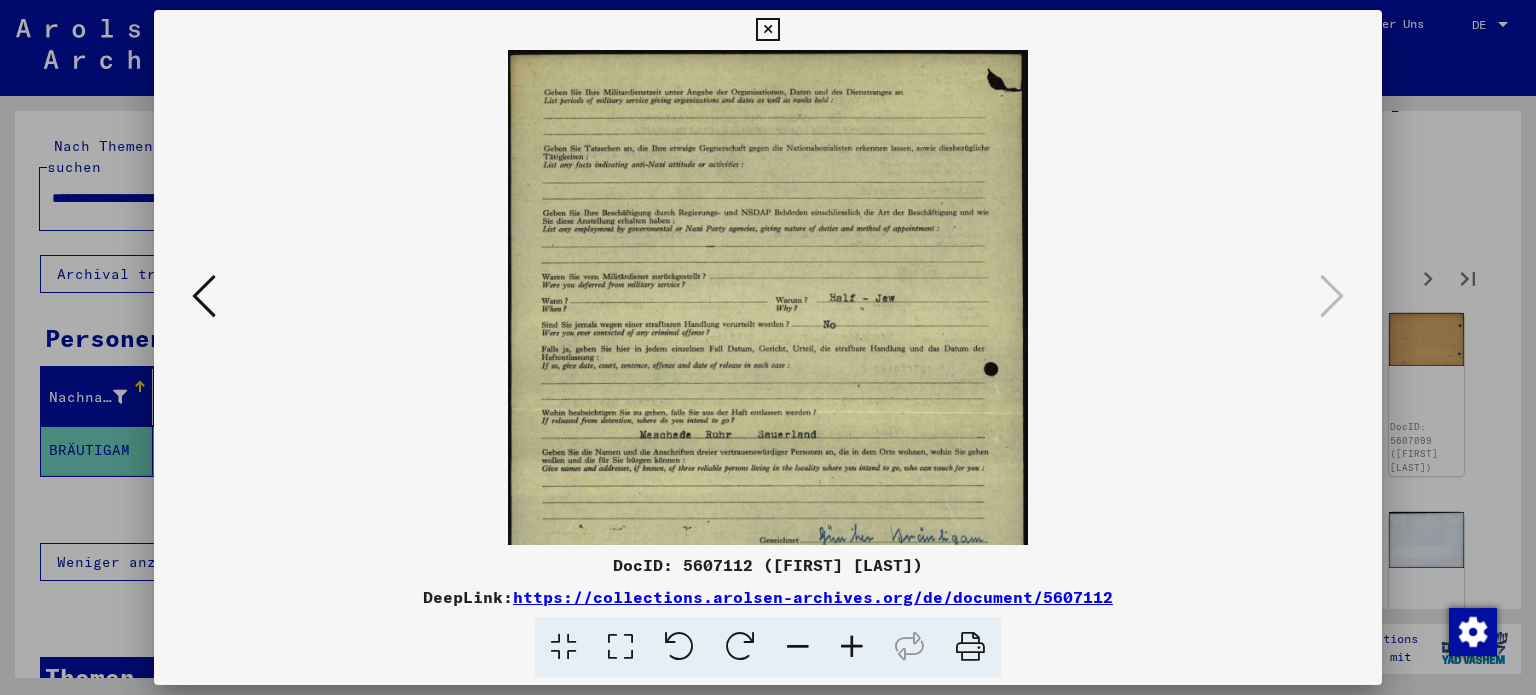 click at bounding box center (852, 647) 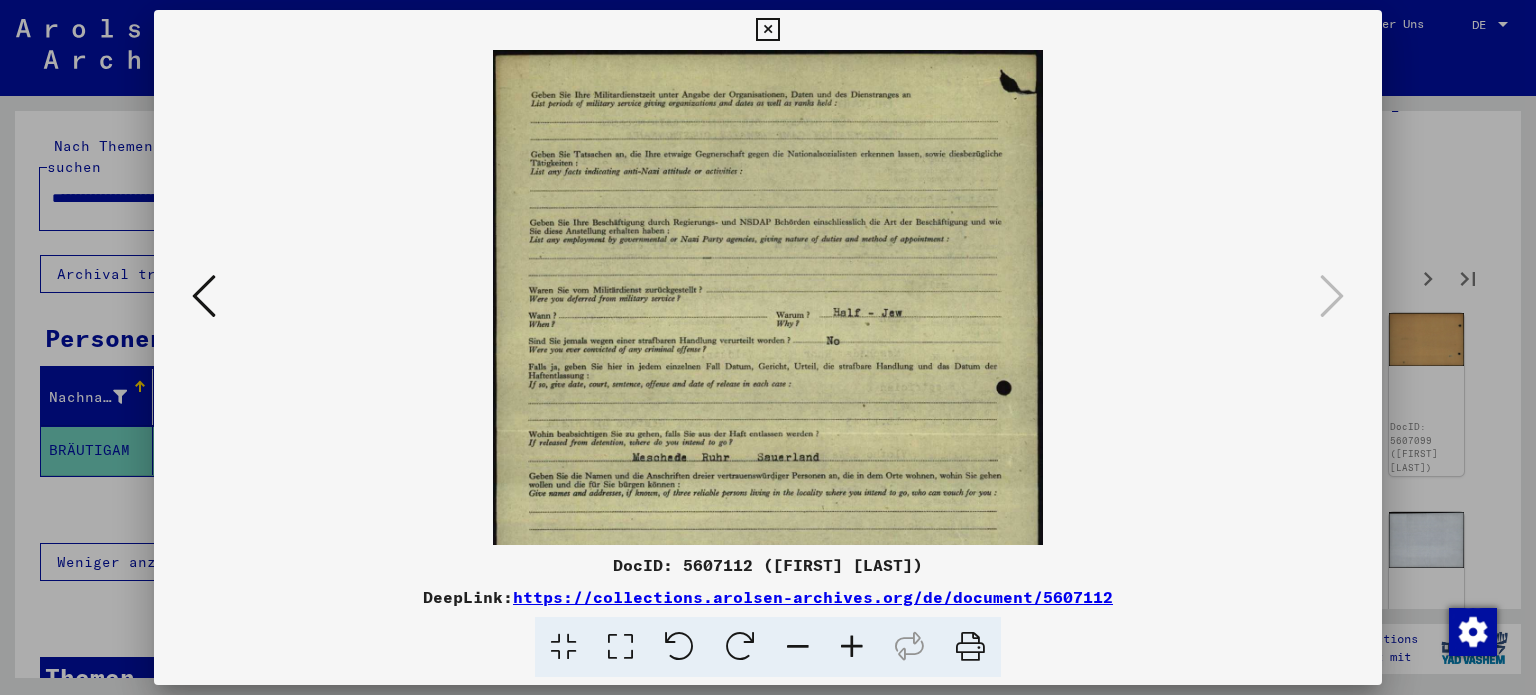 click at bounding box center [852, 647] 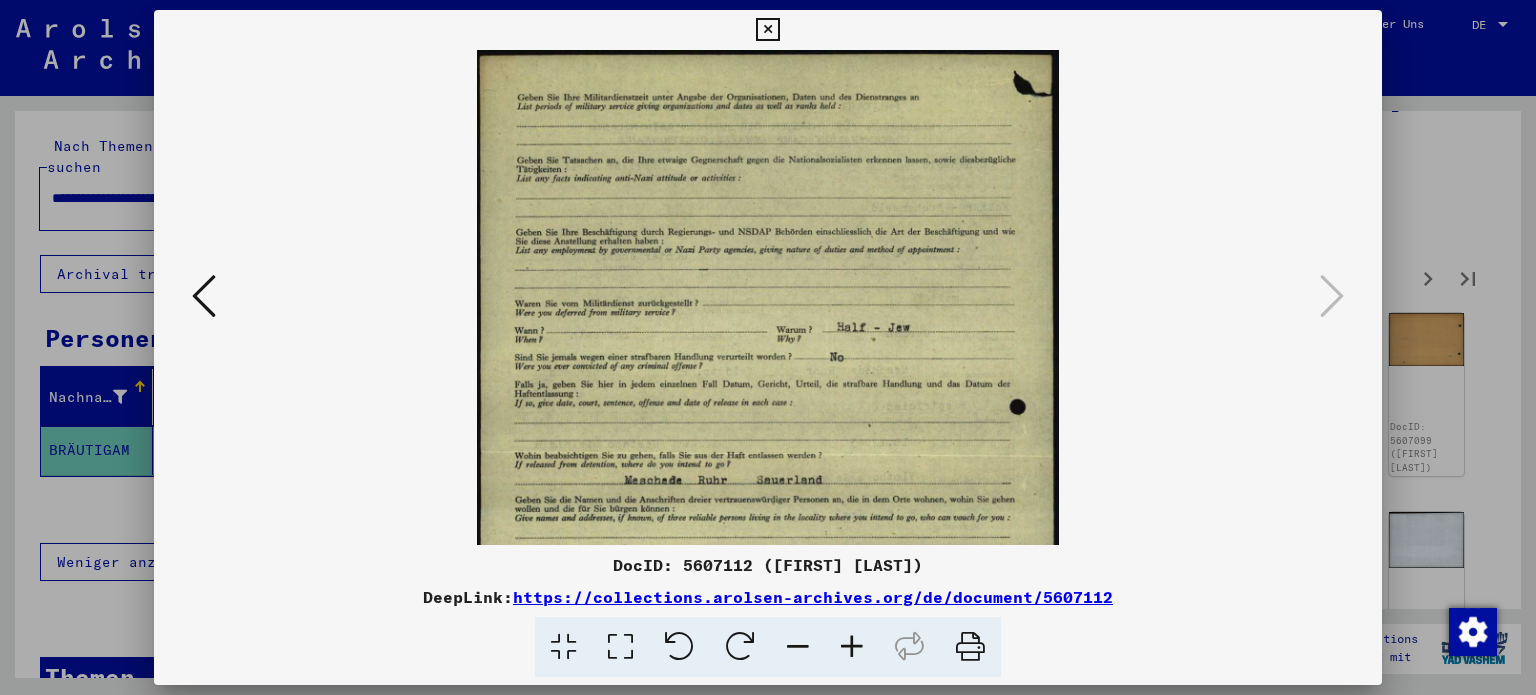 click at bounding box center (852, 647) 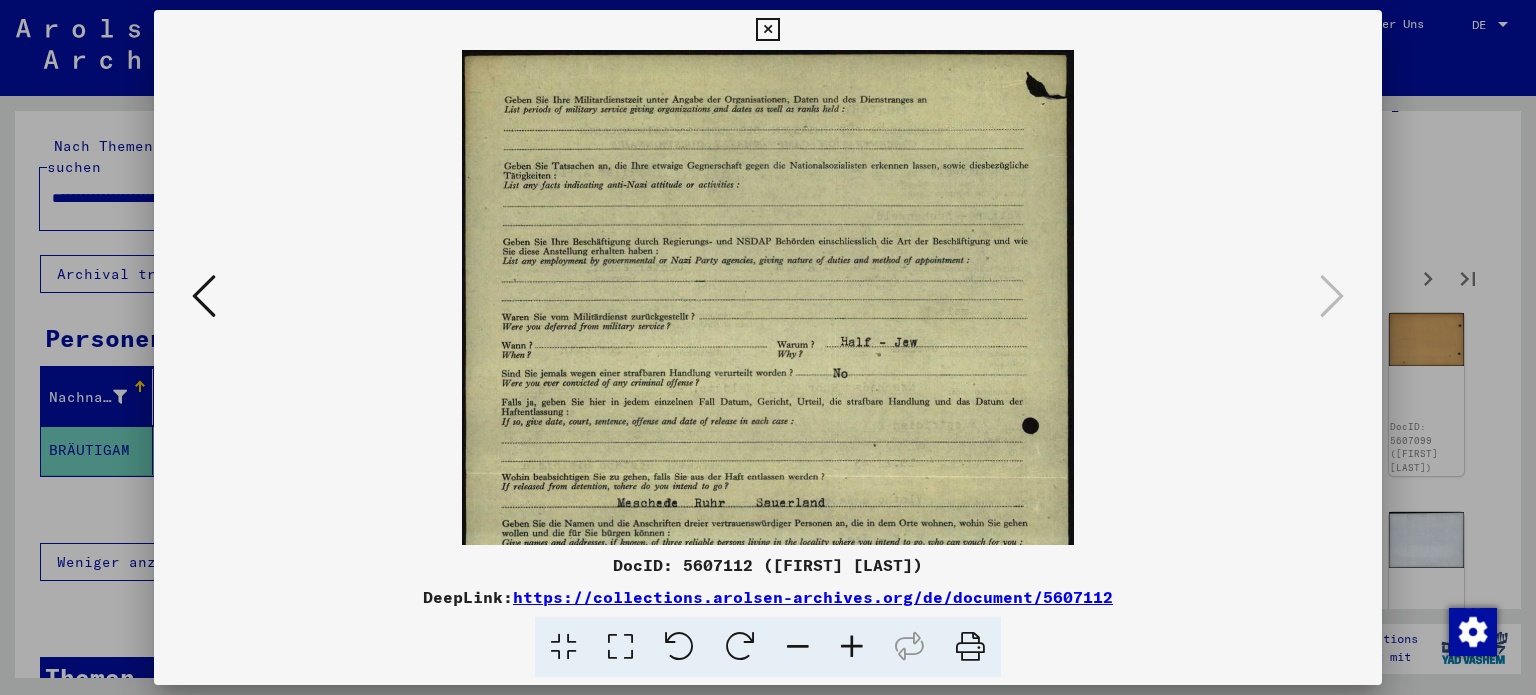 click at bounding box center [852, 647] 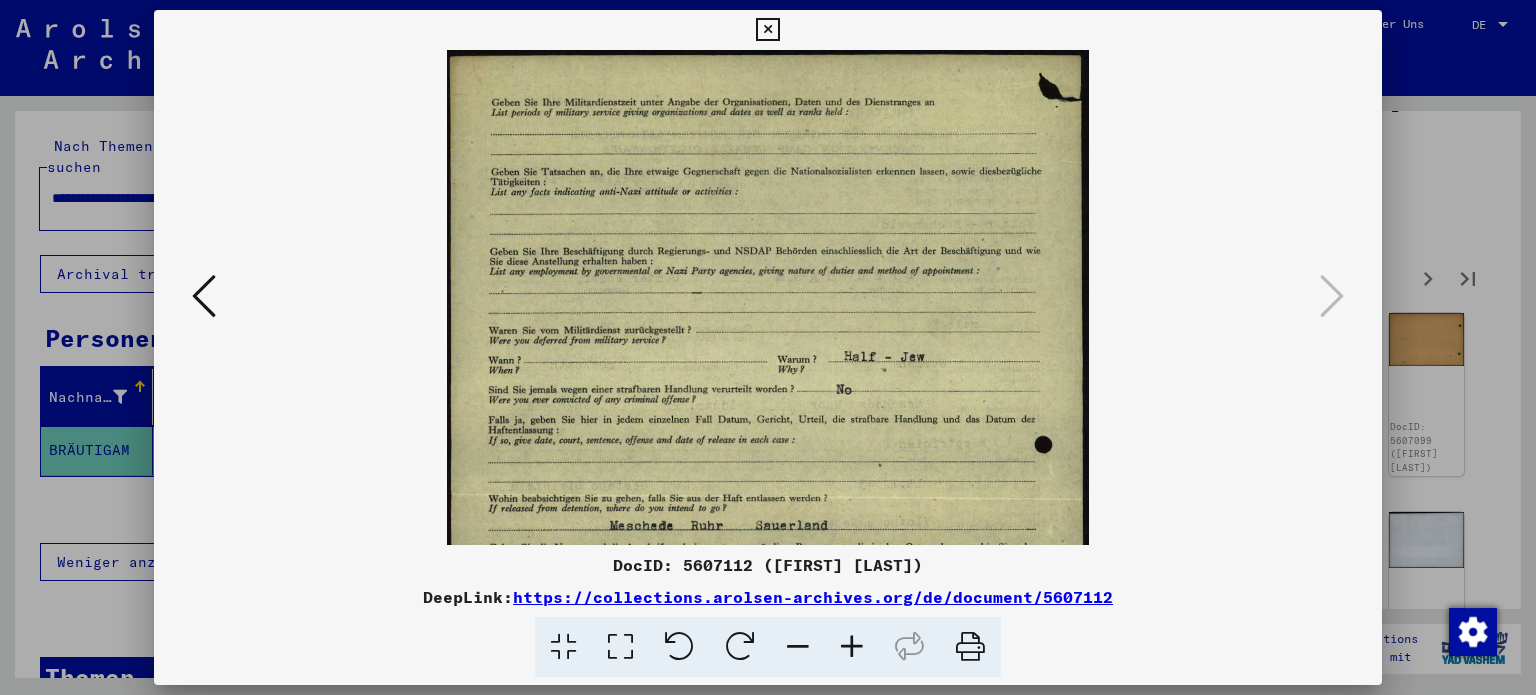 click at bounding box center (852, 647) 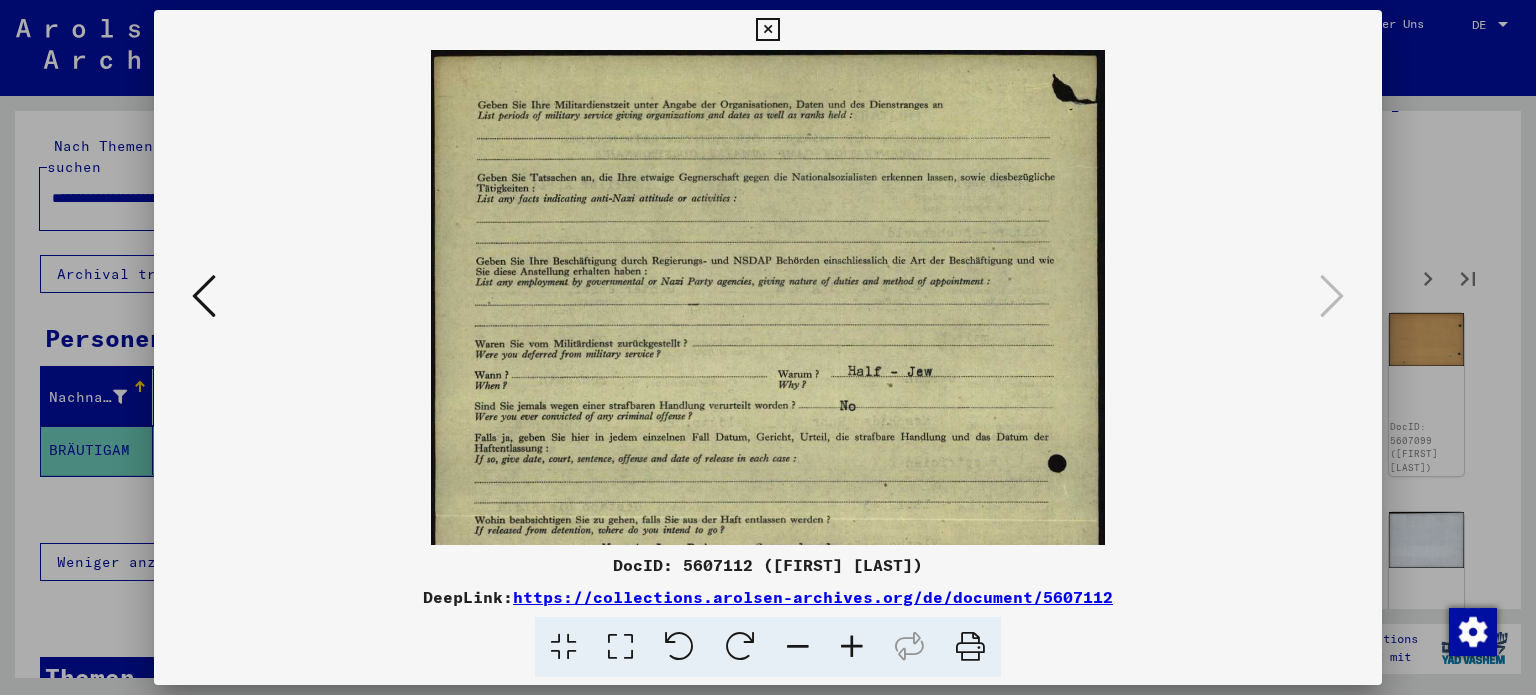 click at bounding box center (852, 647) 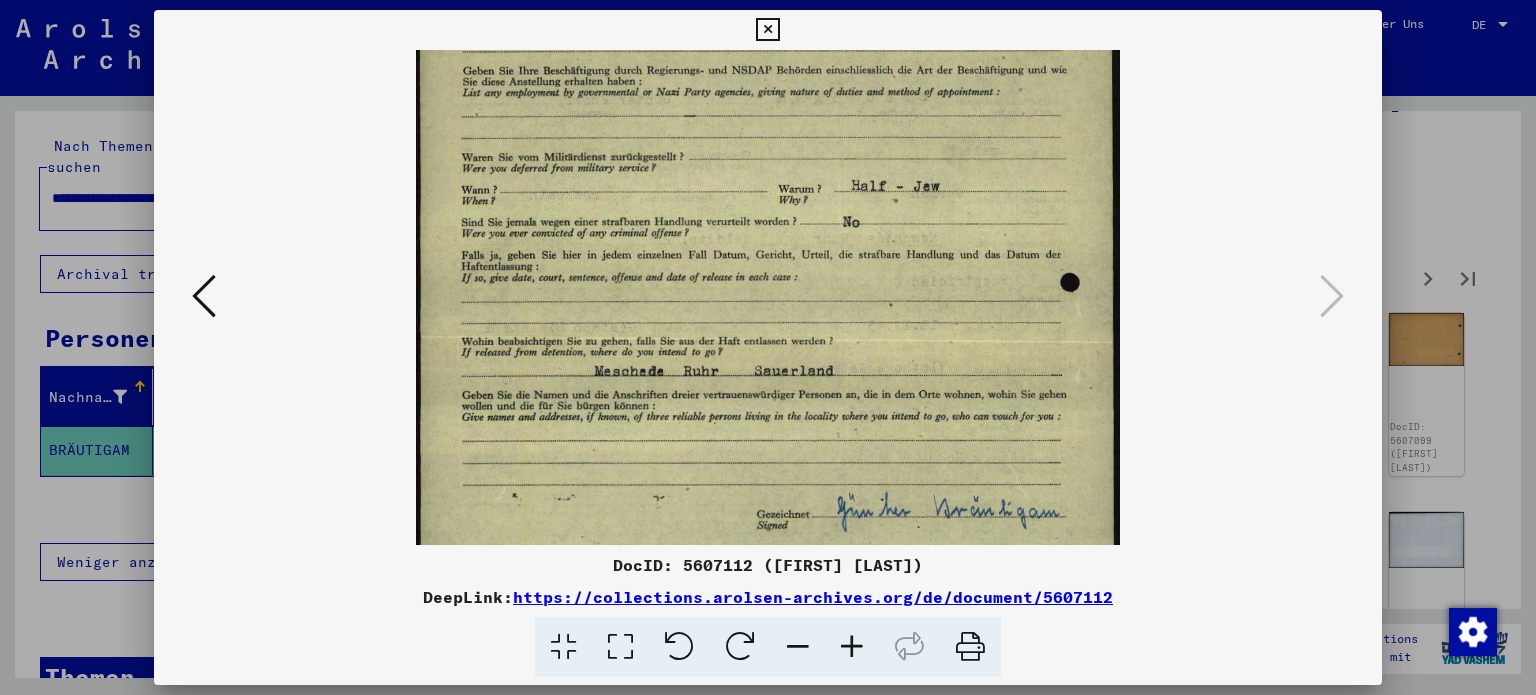 drag, startPoint x: 976, startPoint y: 307, endPoint x: 976, endPoint y: 220, distance: 87 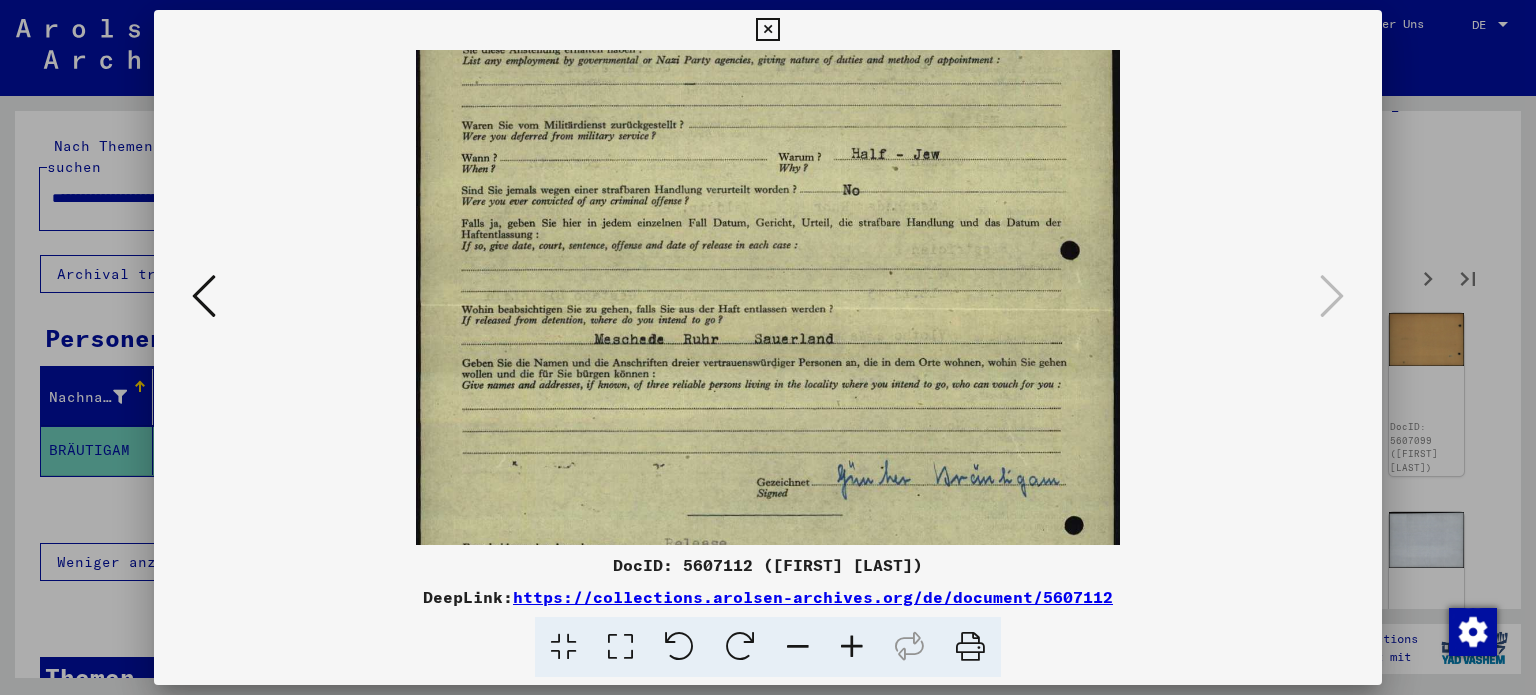 drag, startPoint x: 847, startPoint y: 415, endPoint x: 857, endPoint y: 384, distance: 32.572994 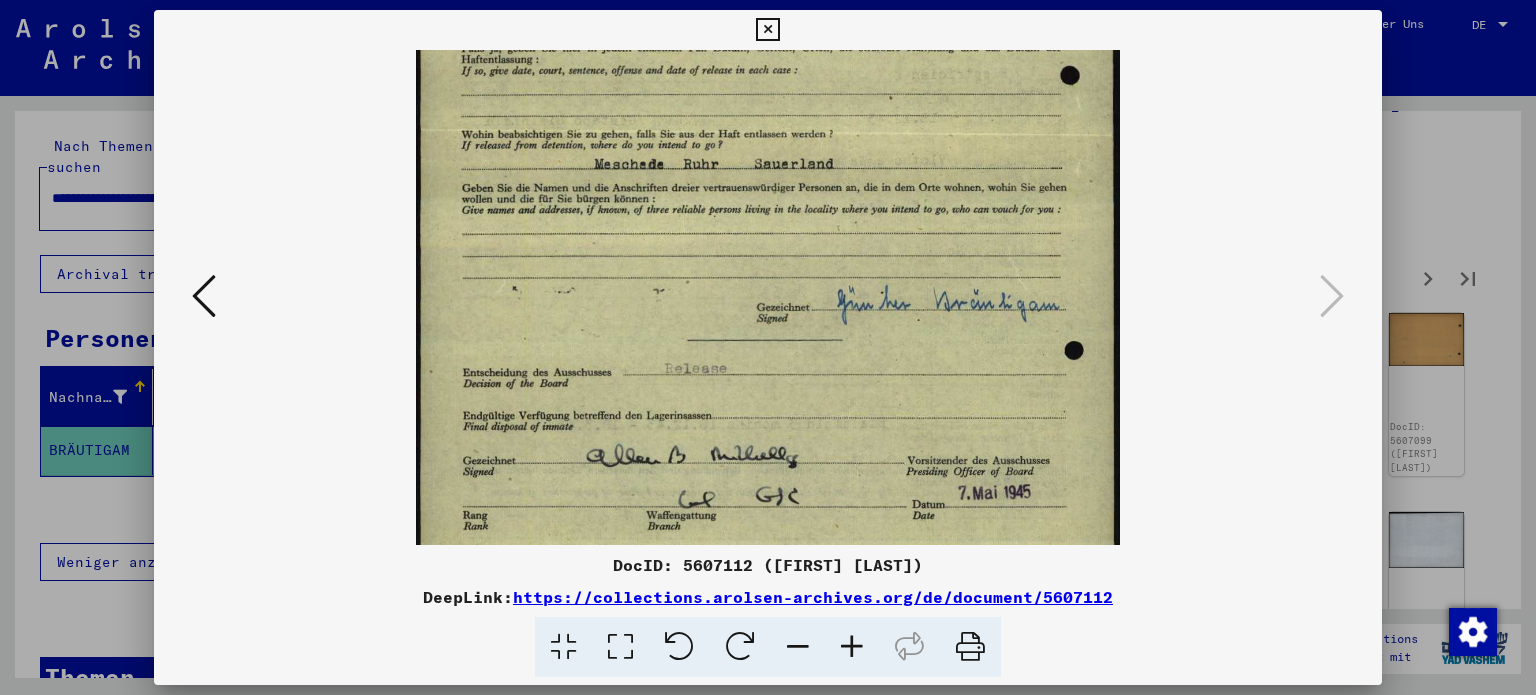 drag, startPoint x: 812, startPoint y: 355, endPoint x: 840, endPoint y: 179, distance: 178.21335 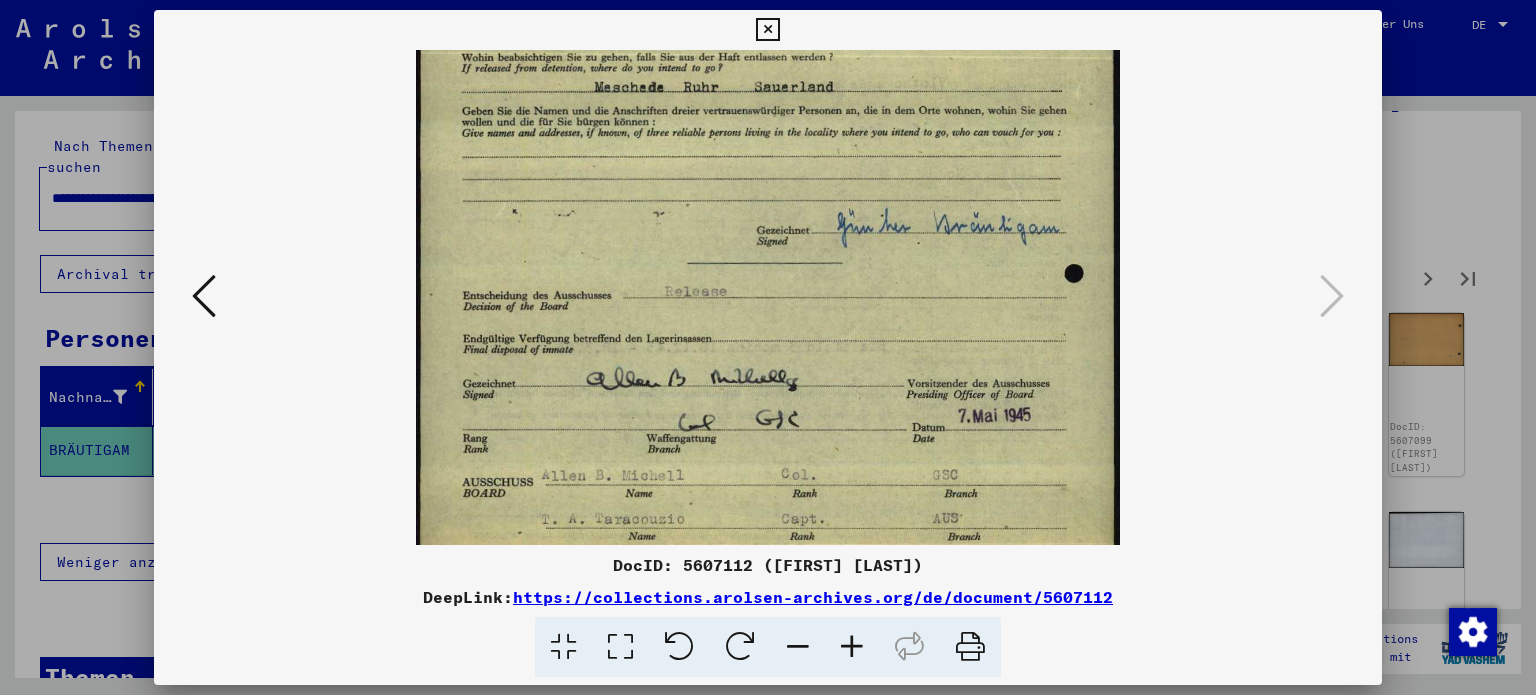 drag, startPoint x: 1000, startPoint y: 304, endPoint x: 1002, endPoint y: 239, distance: 65.03076 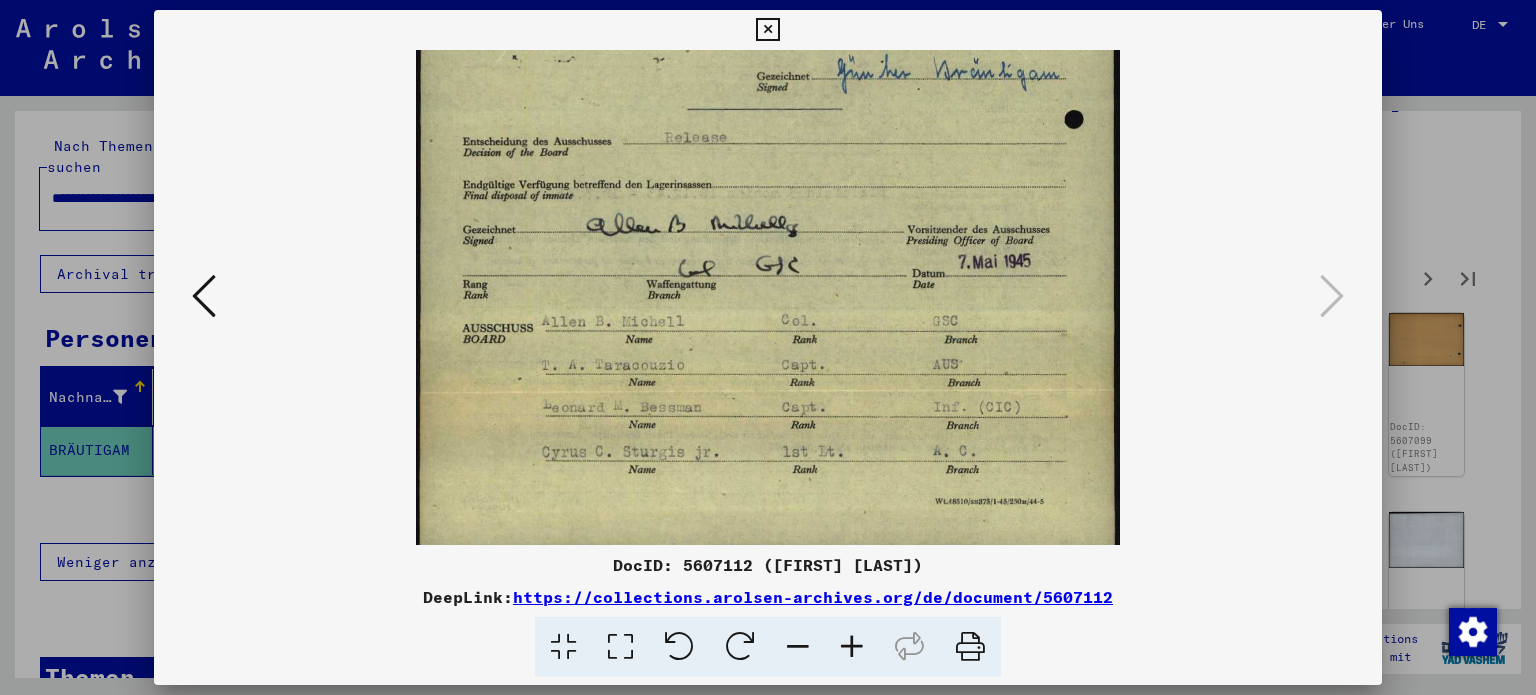 scroll, scrollTop: 649, scrollLeft: 0, axis: vertical 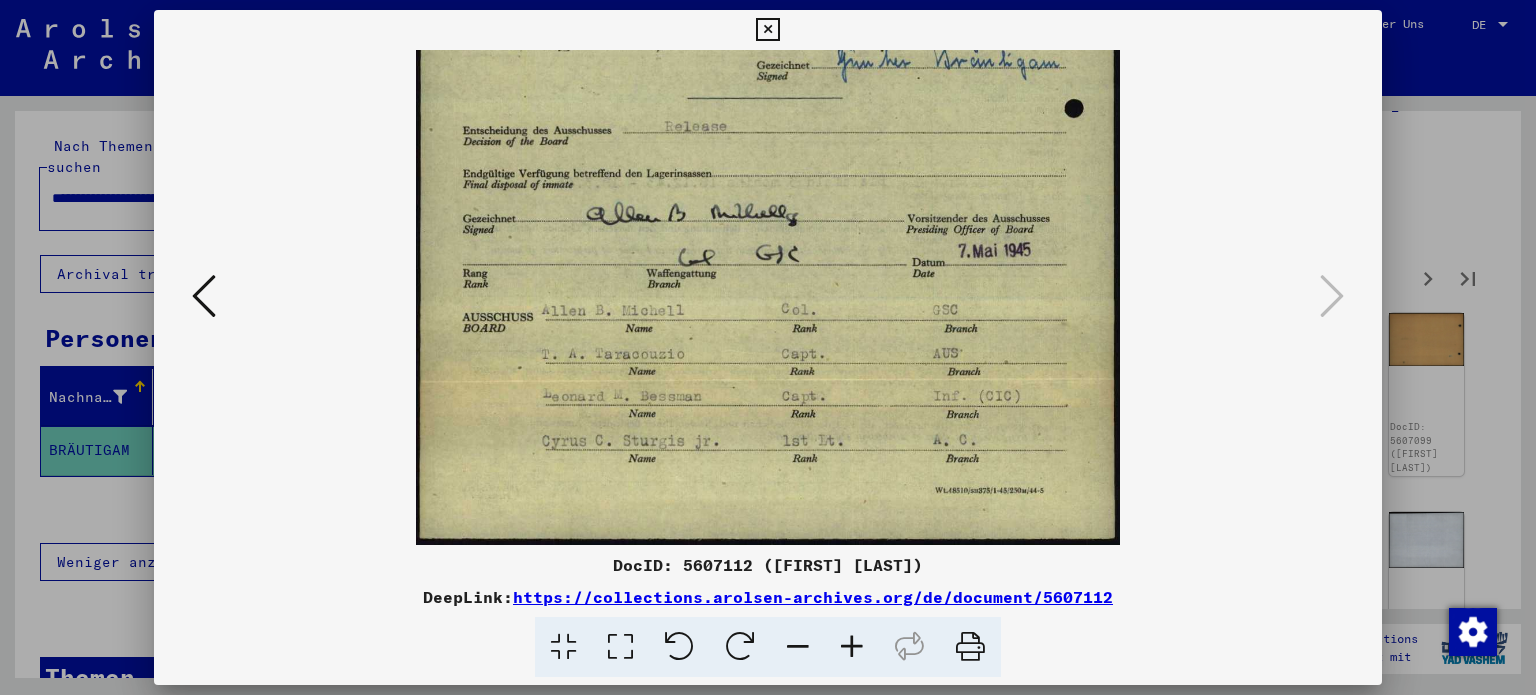 drag, startPoint x: 910, startPoint y: 415, endPoint x: 967, endPoint y: 225, distance: 198.36583 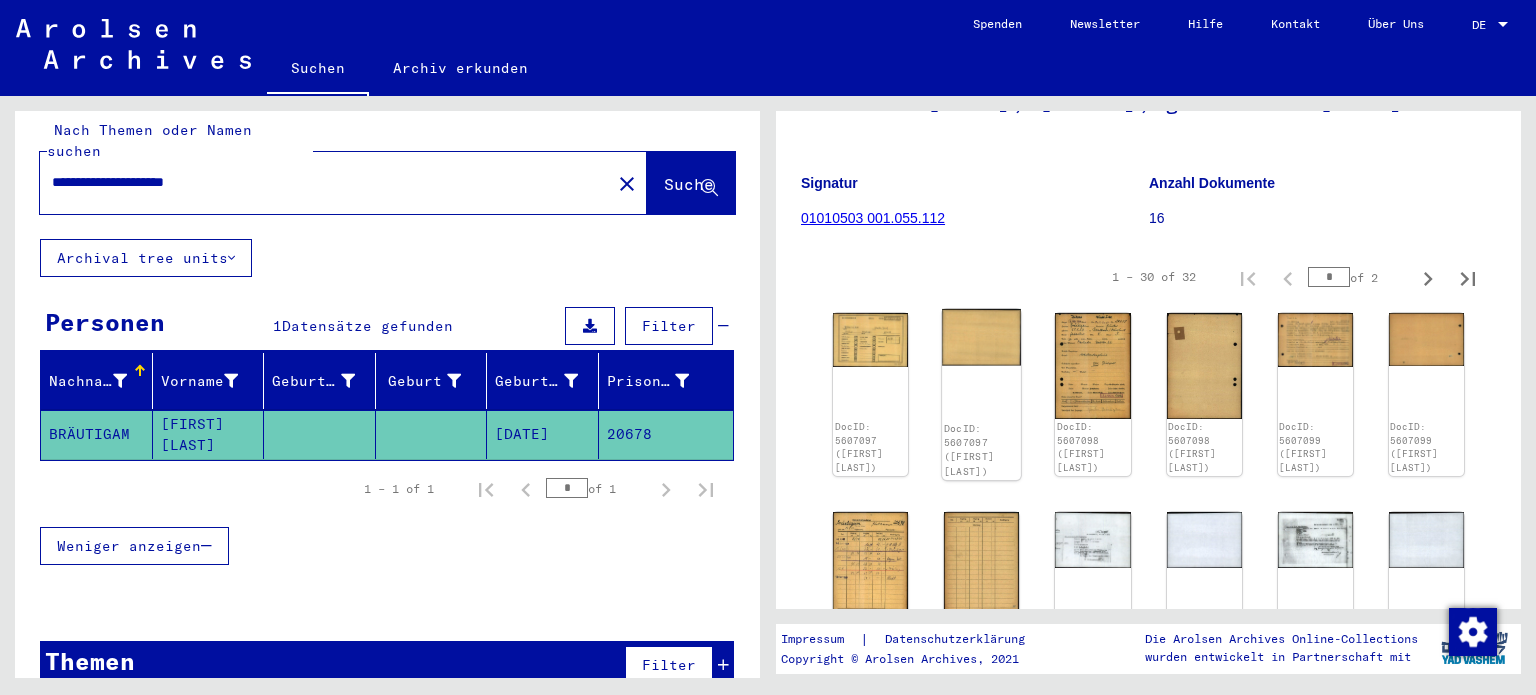 scroll, scrollTop: 25, scrollLeft: 0, axis: vertical 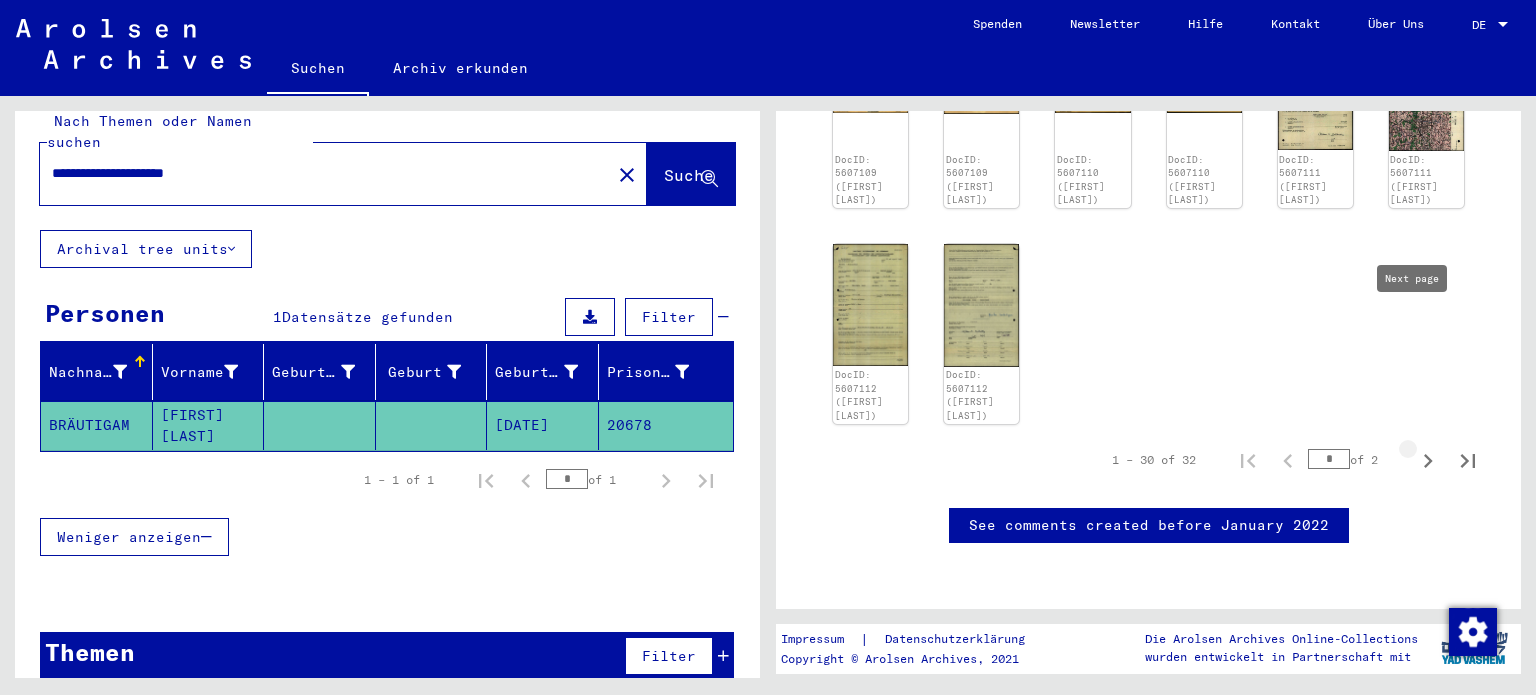 click 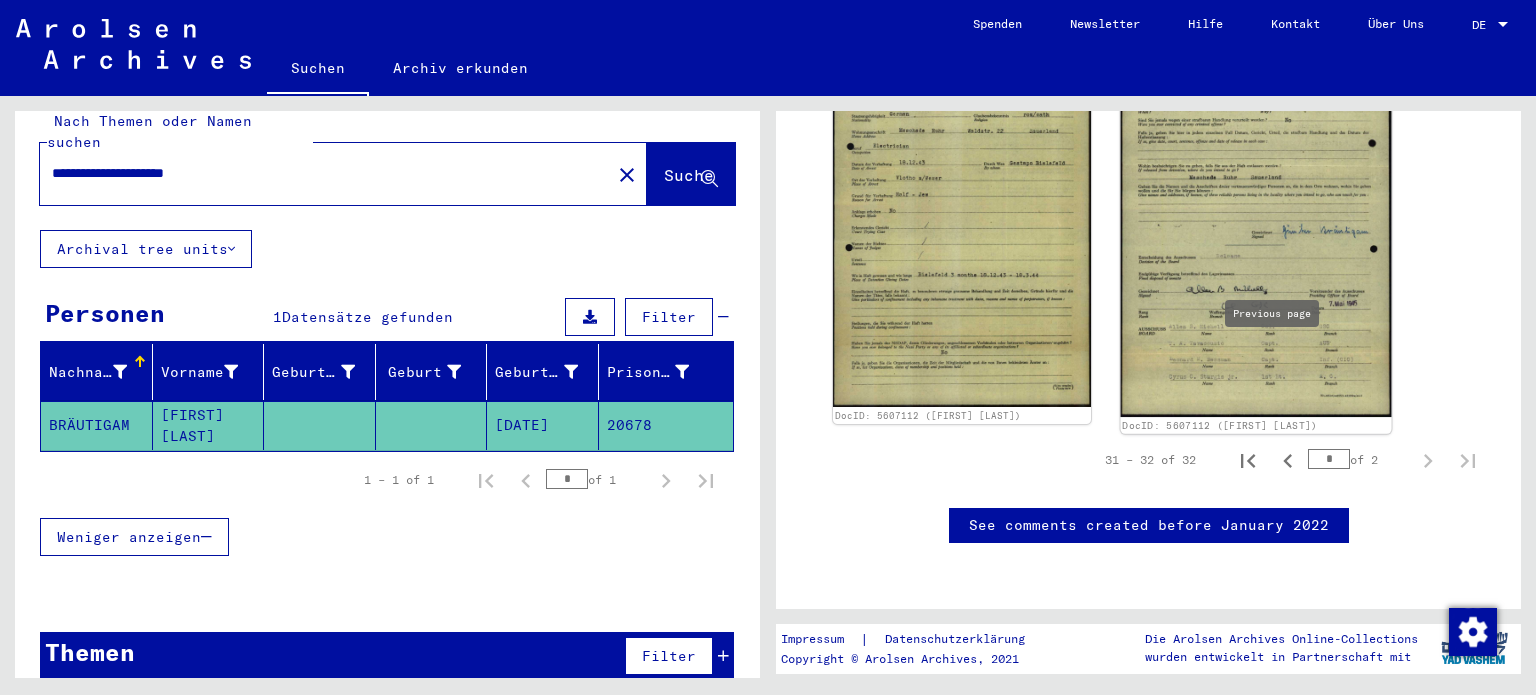 scroll, scrollTop: 481, scrollLeft: 0, axis: vertical 